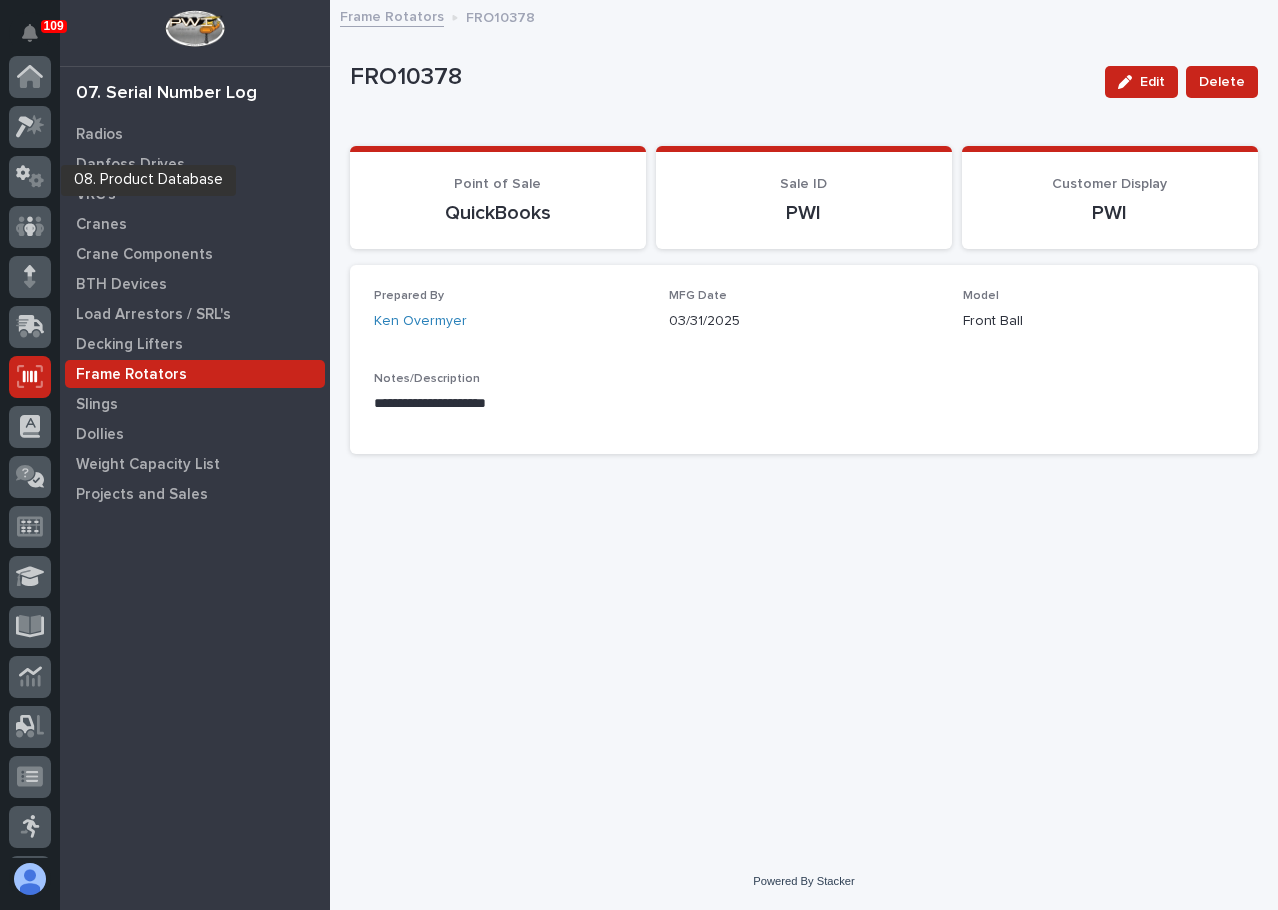 scroll, scrollTop: 0, scrollLeft: 0, axis: both 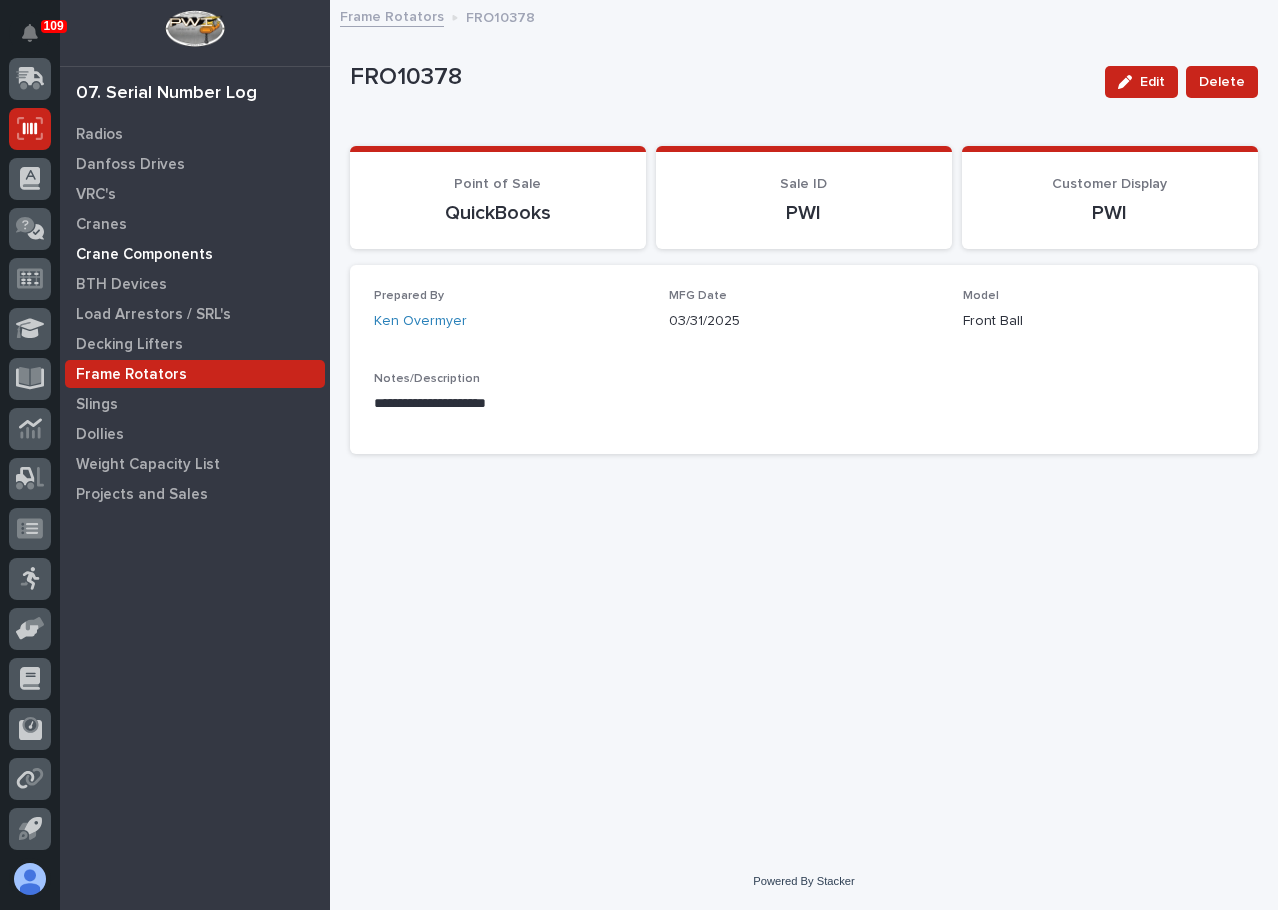 click on "Crane Components" at bounding box center (144, 255) 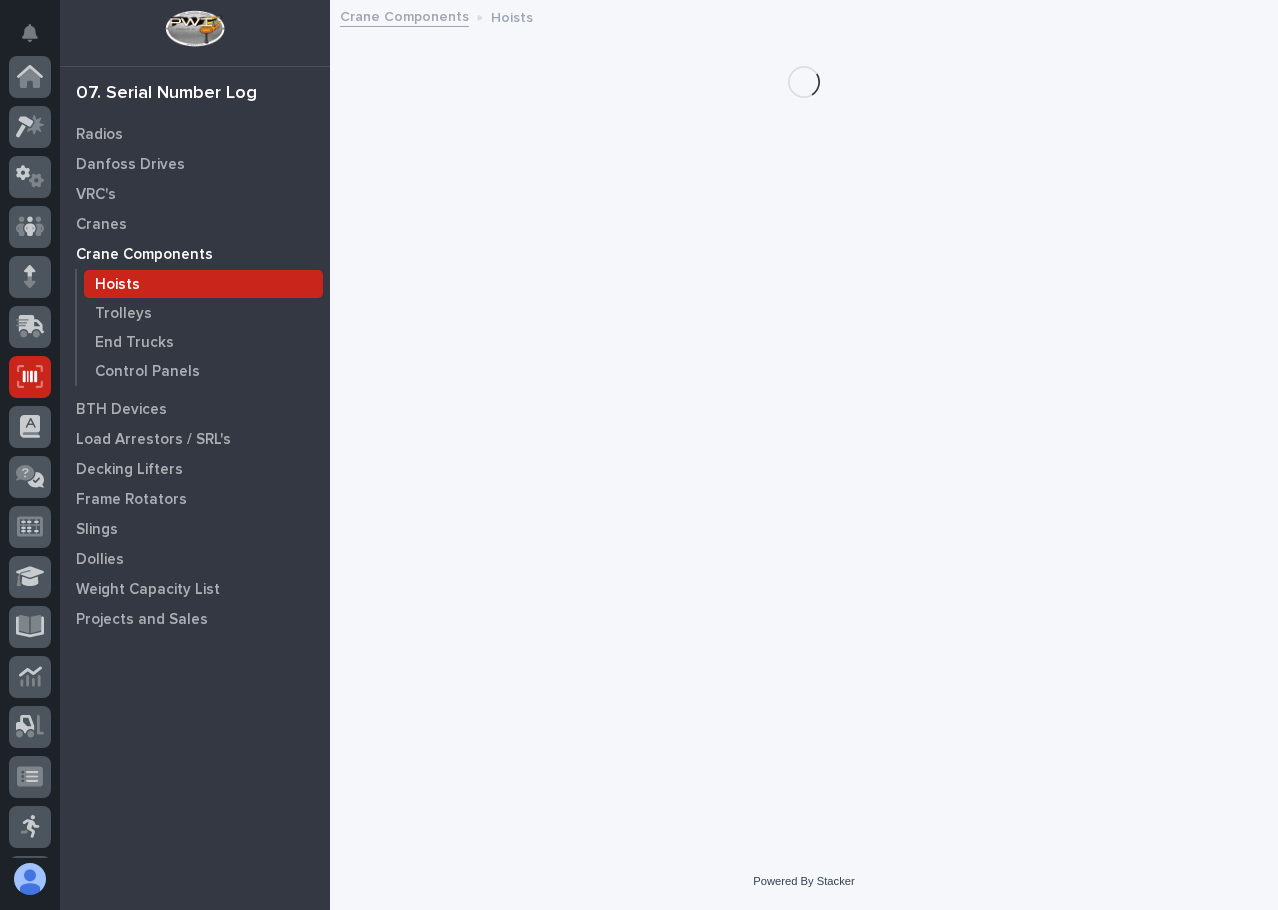 scroll, scrollTop: 248, scrollLeft: 0, axis: vertical 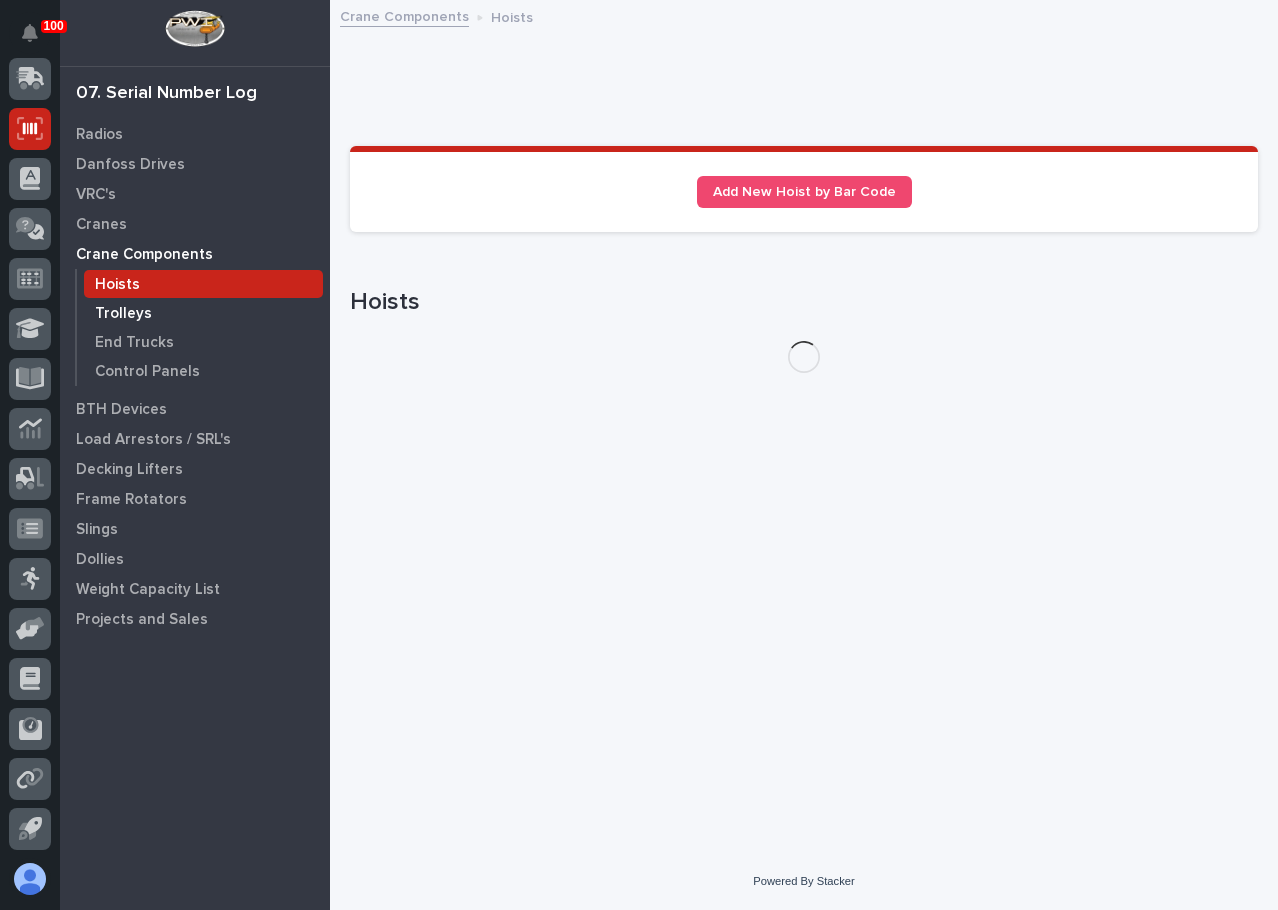 click on "Trolleys" at bounding box center [123, 314] 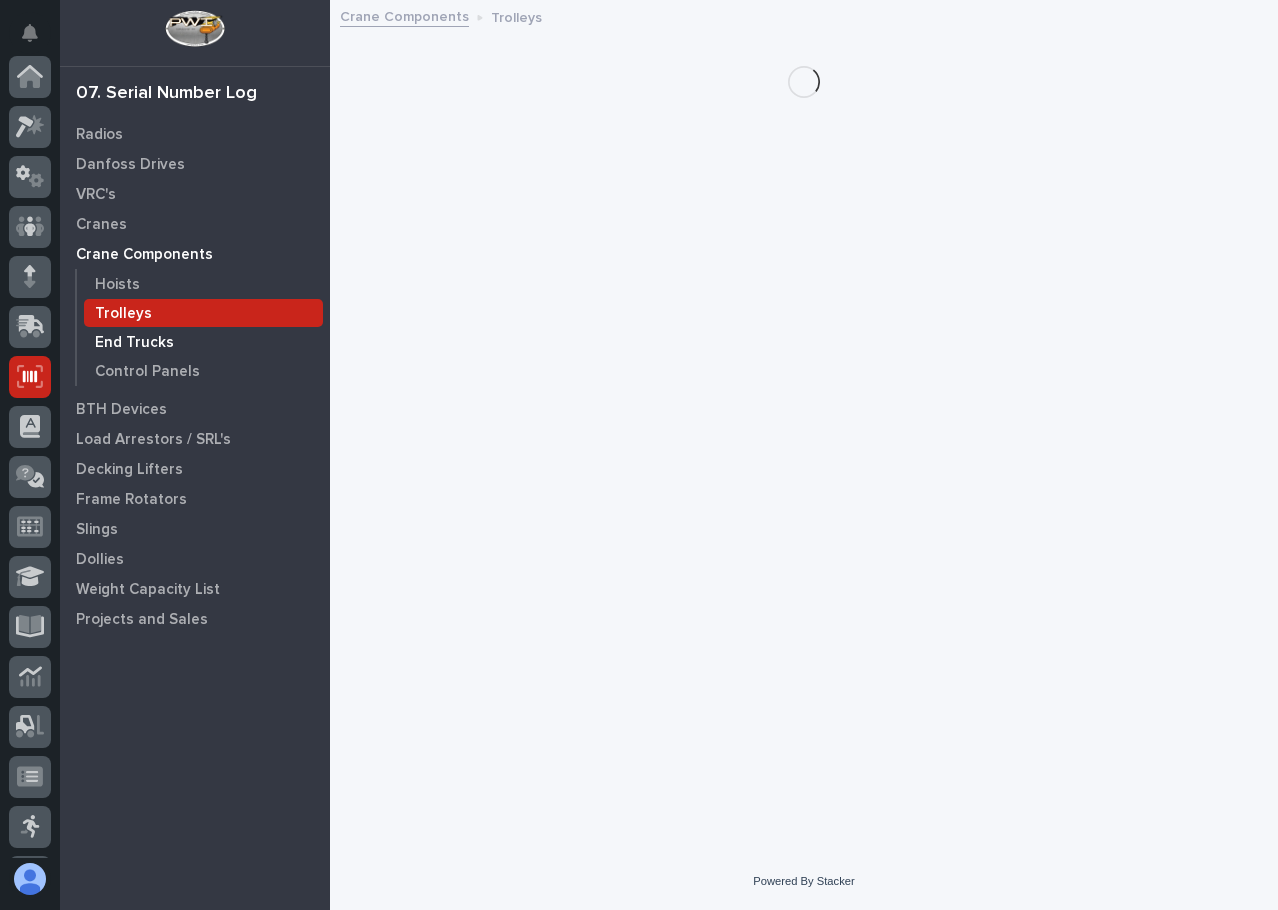scroll, scrollTop: 248, scrollLeft: 0, axis: vertical 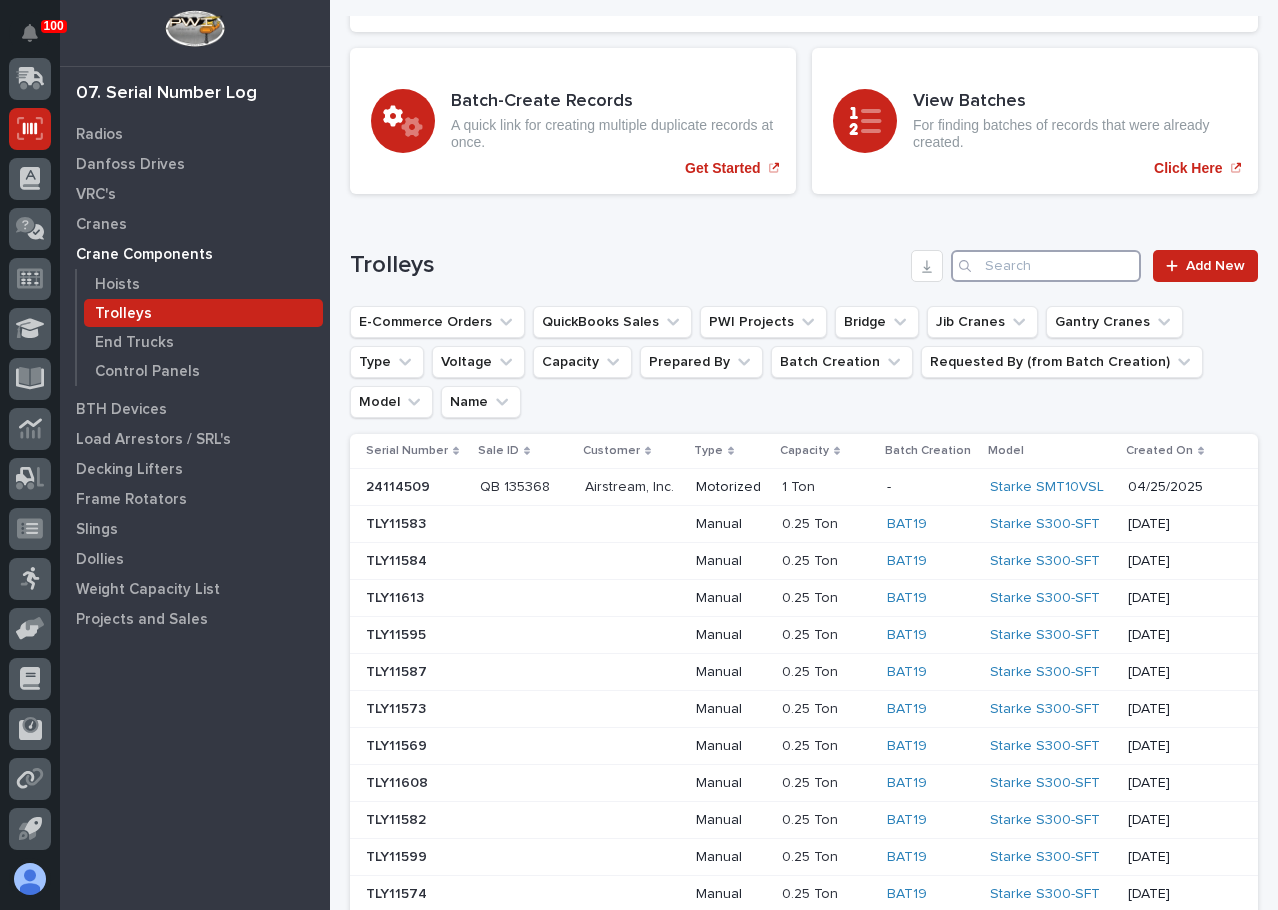 click at bounding box center (1046, 266) 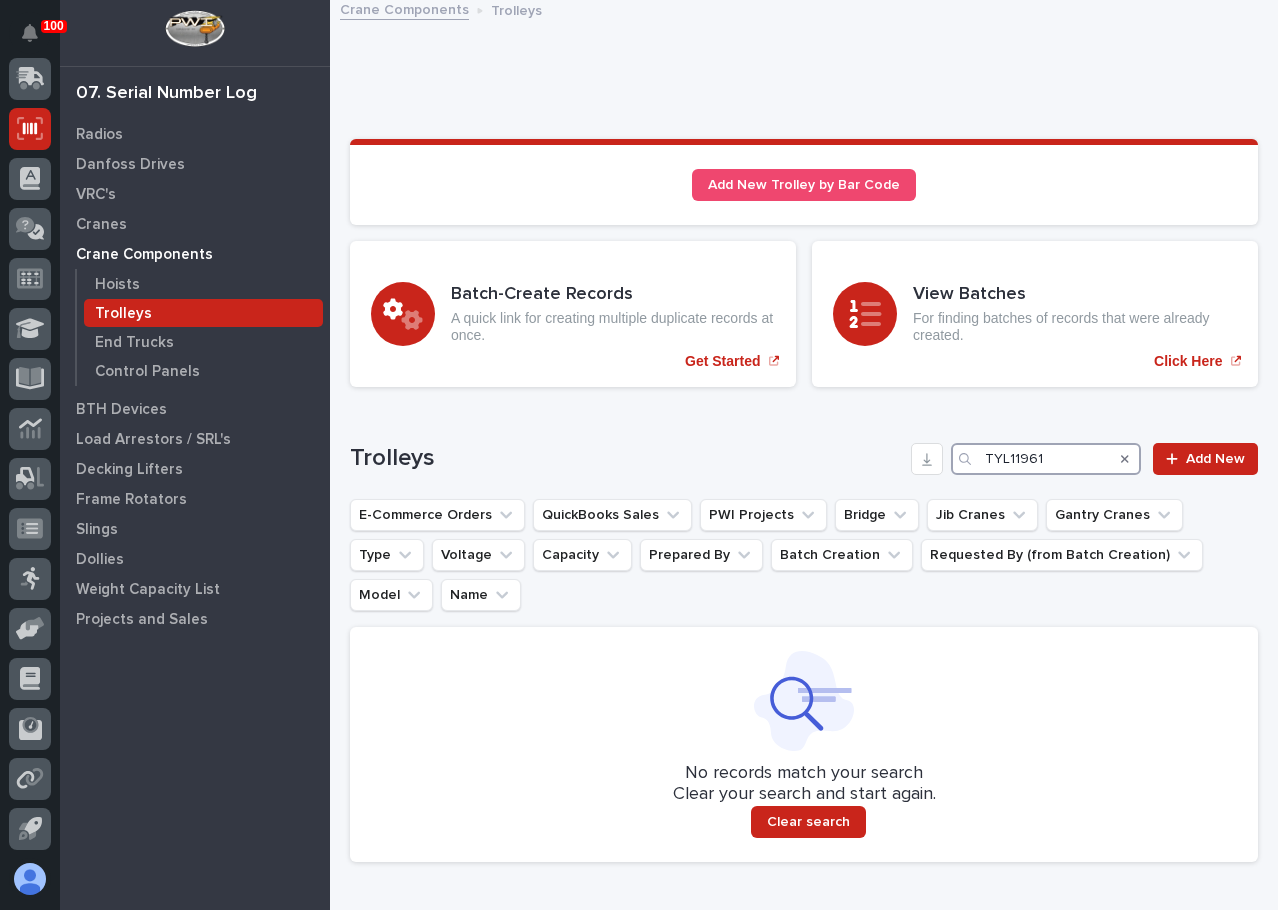scroll, scrollTop: 0, scrollLeft: 0, axis: both 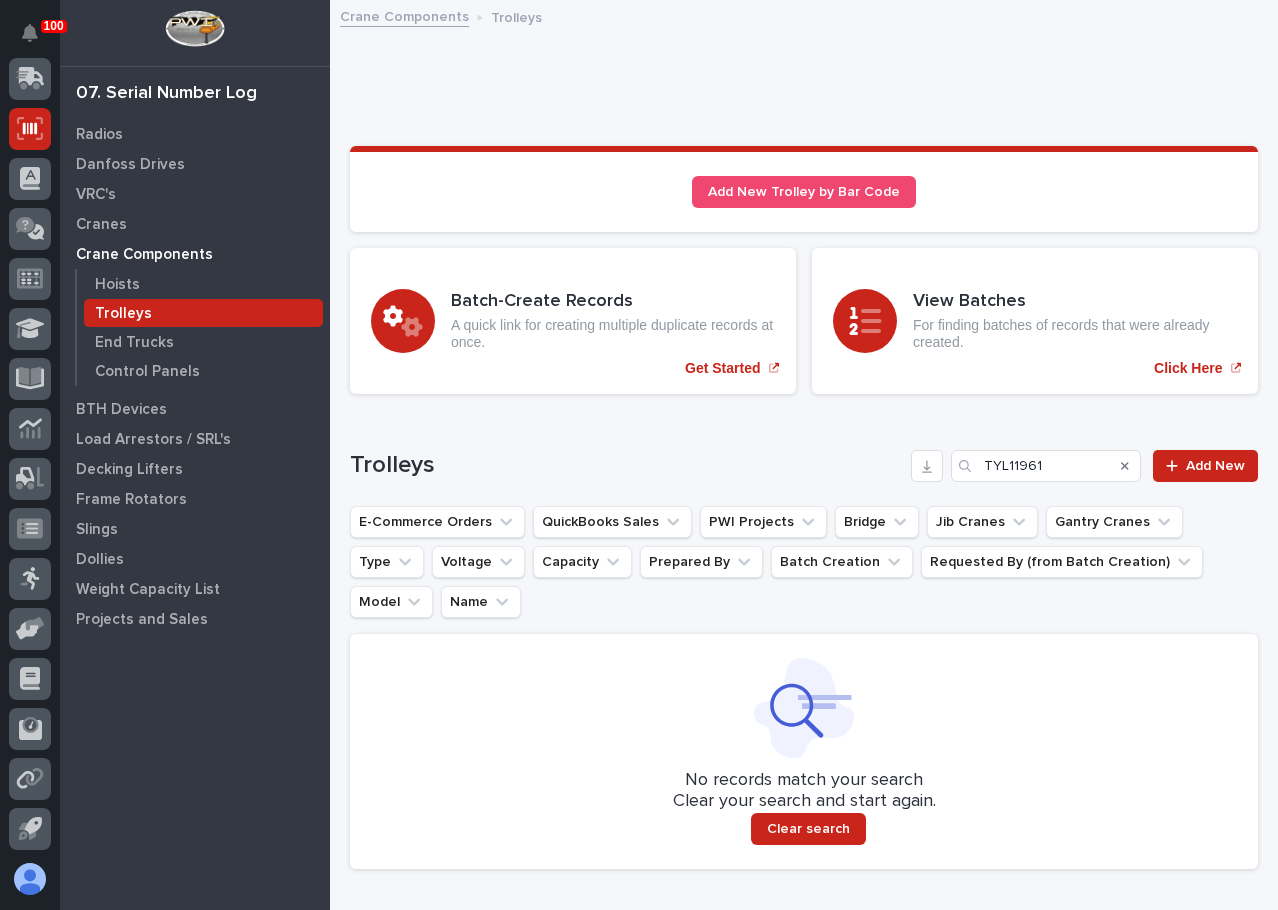 click at bounding box center [800, 77] 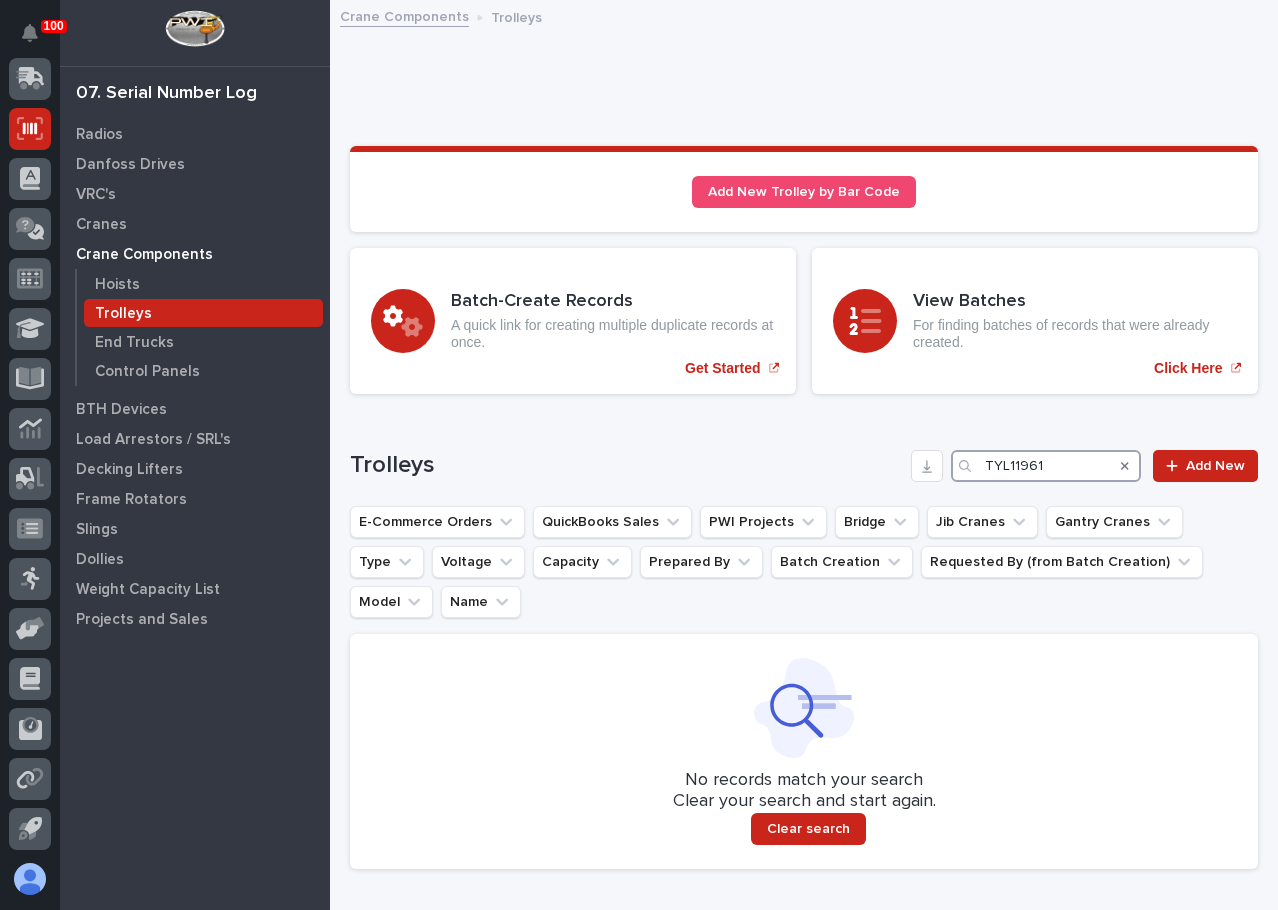 click on "TYL11961" at bounding box center [1046, 466] 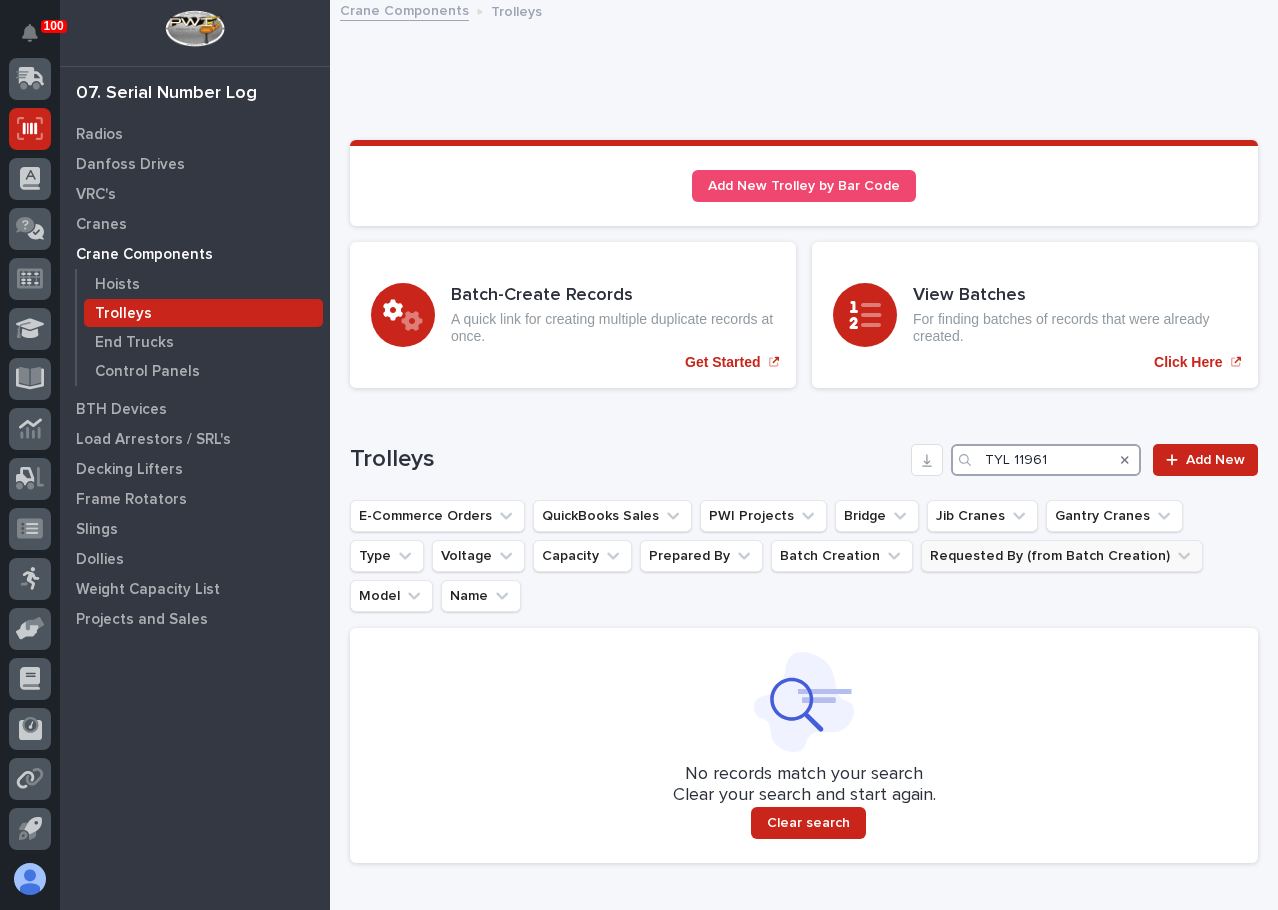 scroll, scrollTop: 0, scrollLeft: 0, axis: both 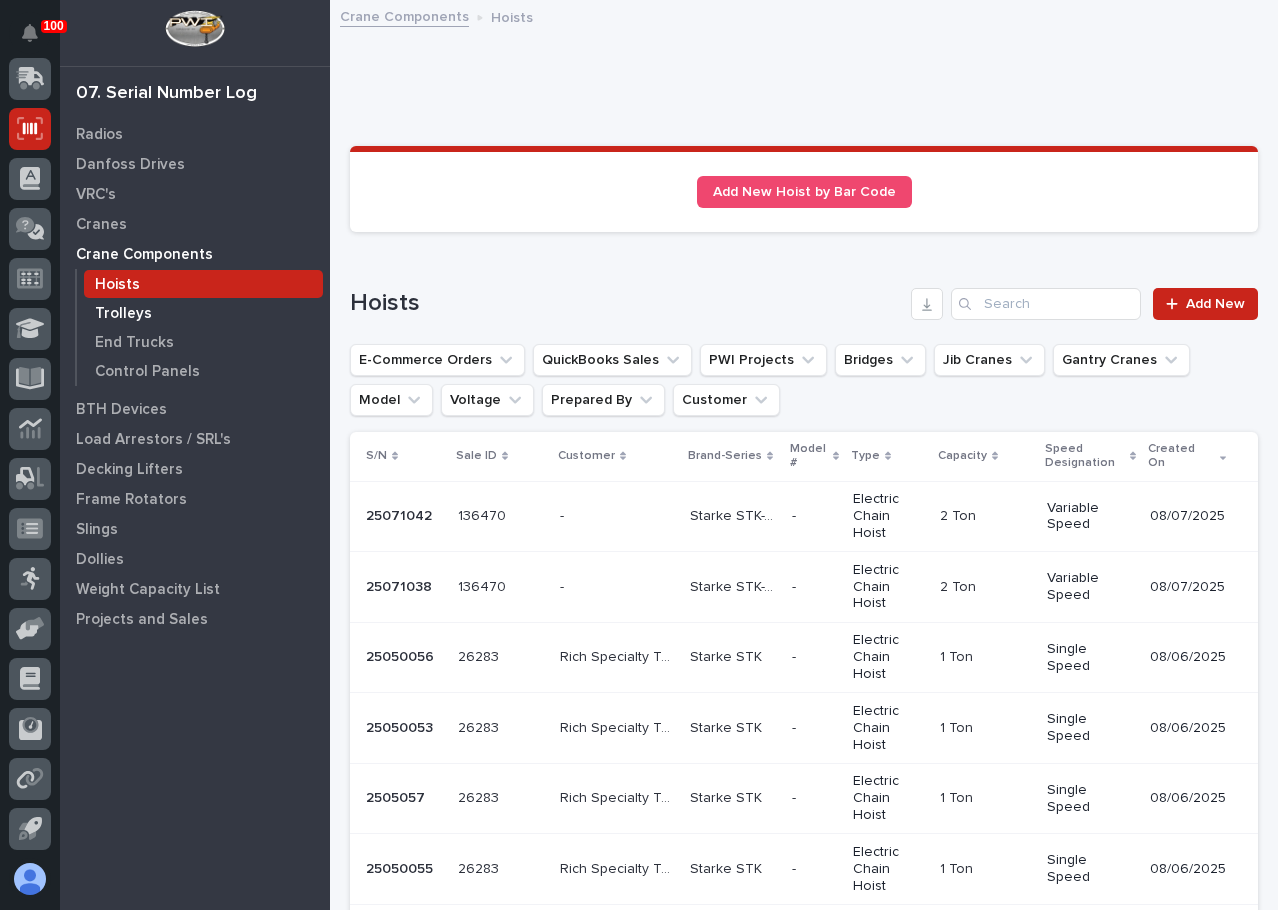 click on "Trolleys" at bounding box center (123, 314) 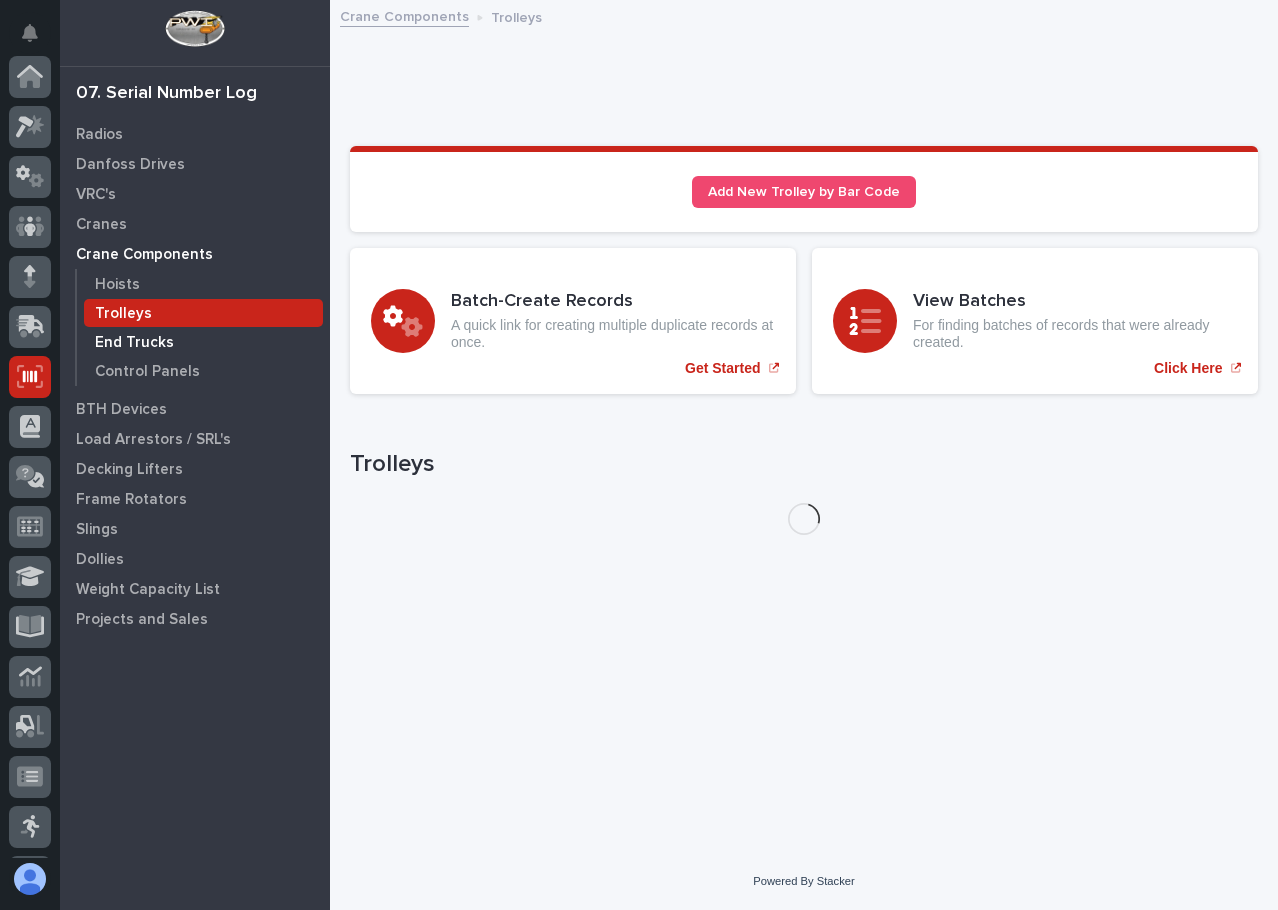 scroll, scrollTop: 248, scrollLeft: 0, axis: vertical 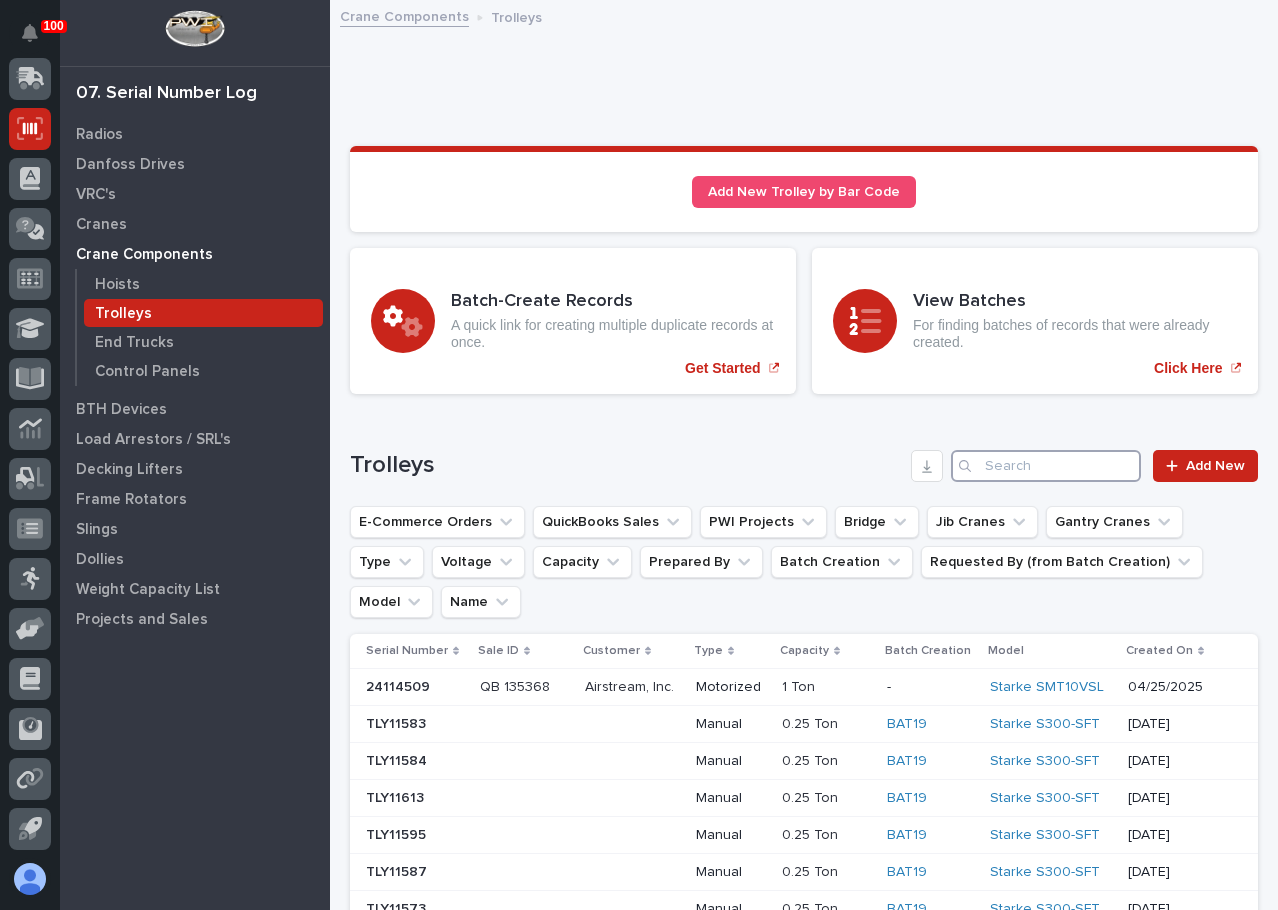 click at bounding box center (1046, 466) 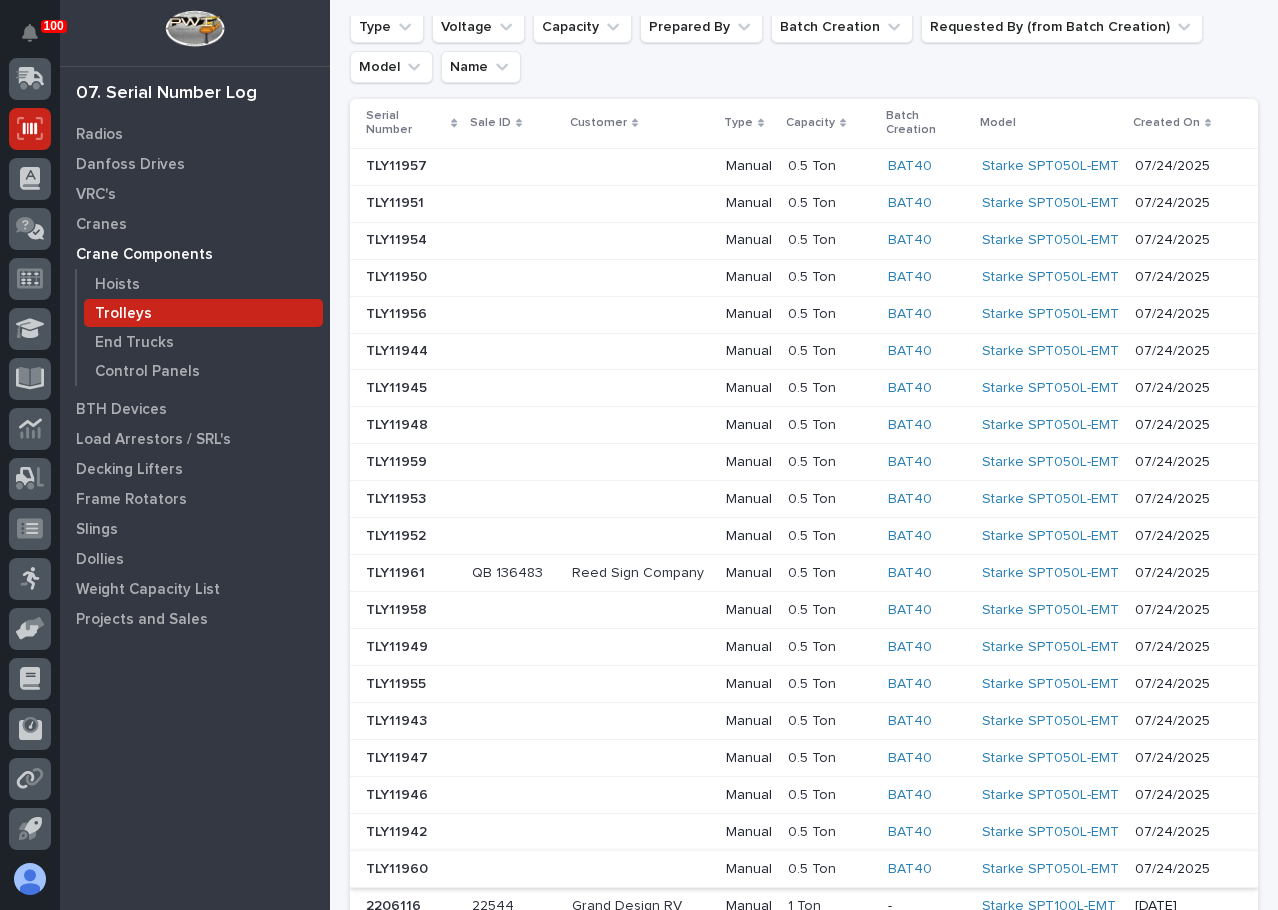 scroll, scrollTop: 500, scrollLeft: 0, axis: vertical 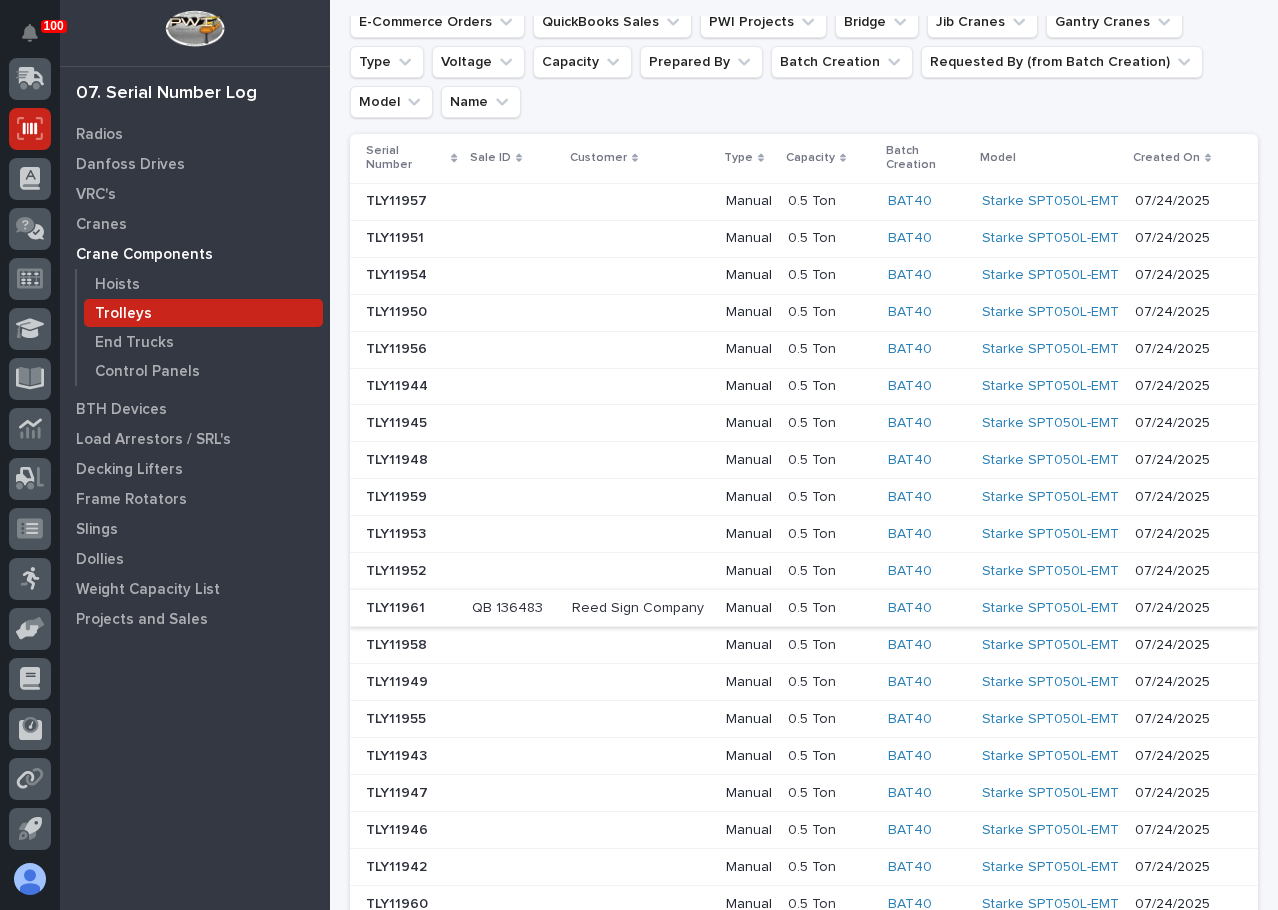 type on "119" 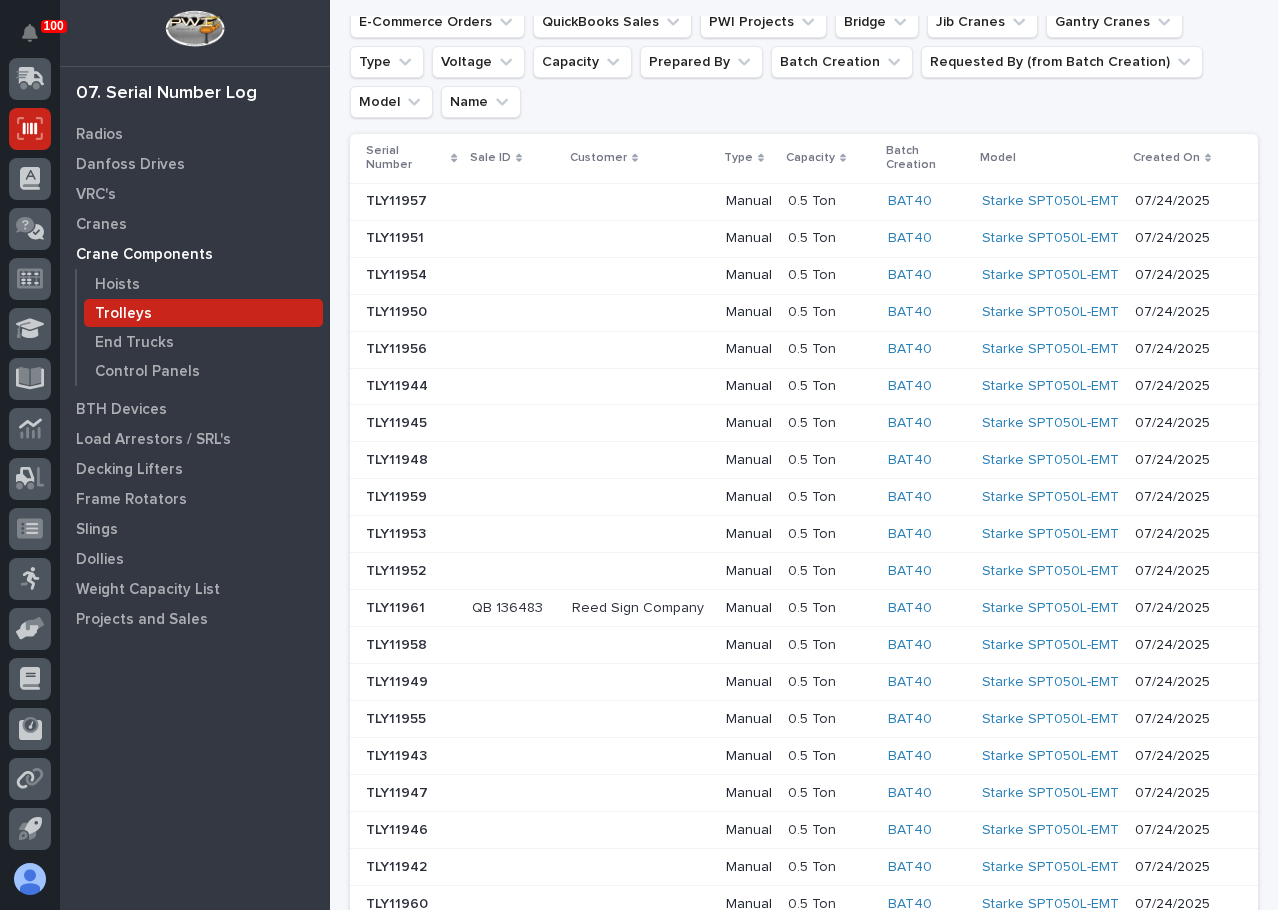 click at bounding box center (641, 608) 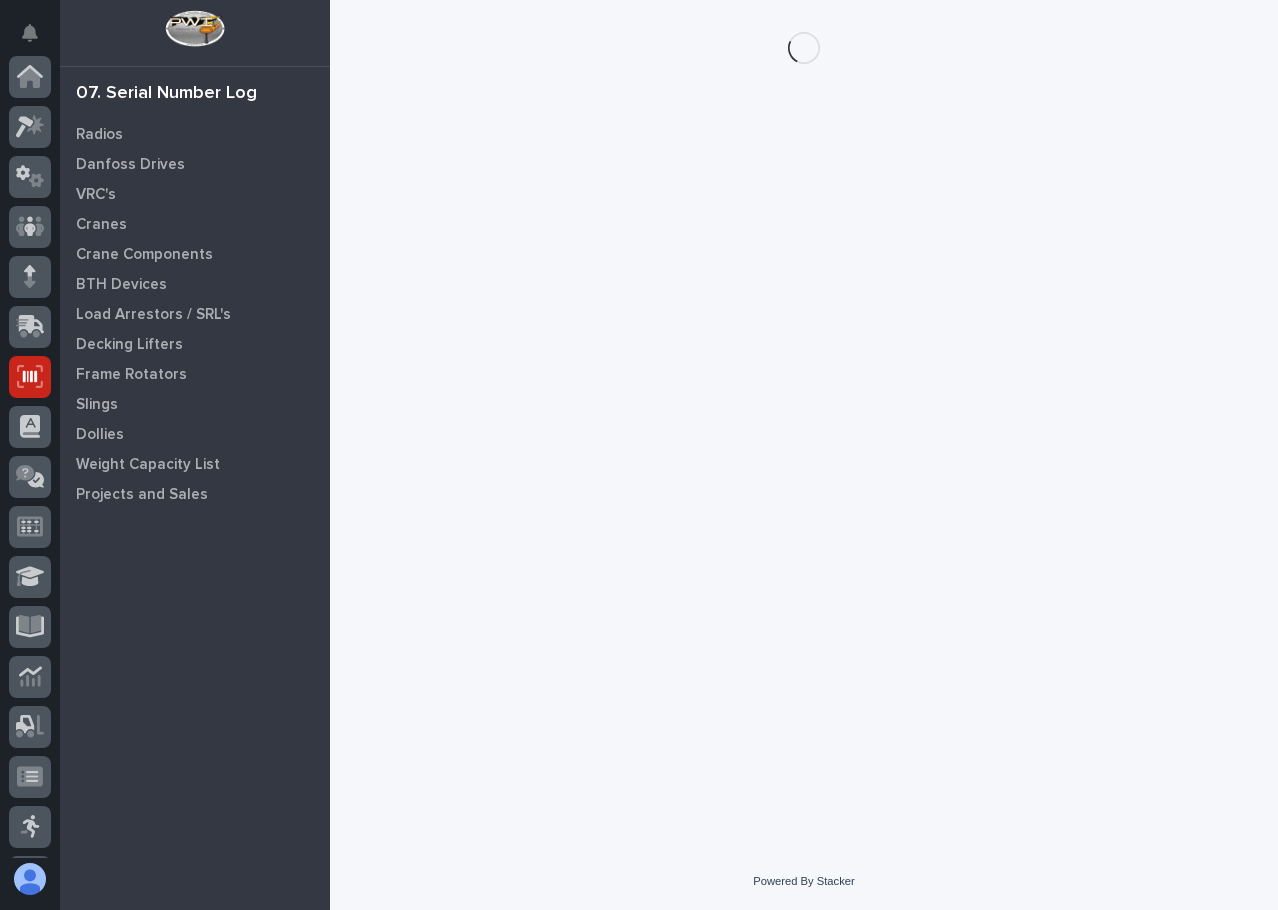 scroll, scrollTop: 248, scrollLeft: 0, axis: vertical 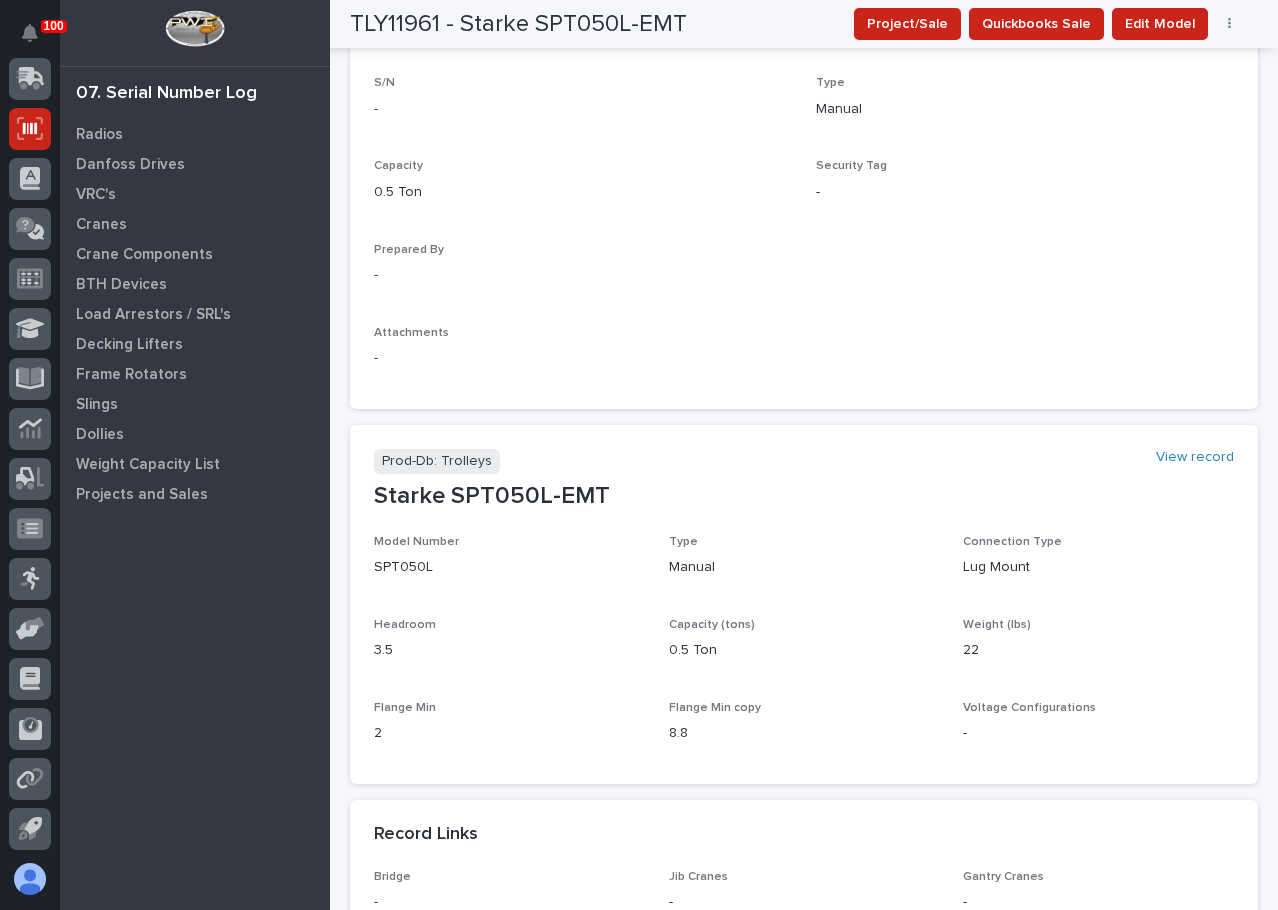 click on "Prod-Db: Trolleys View record" at bounding box center (804, 461) 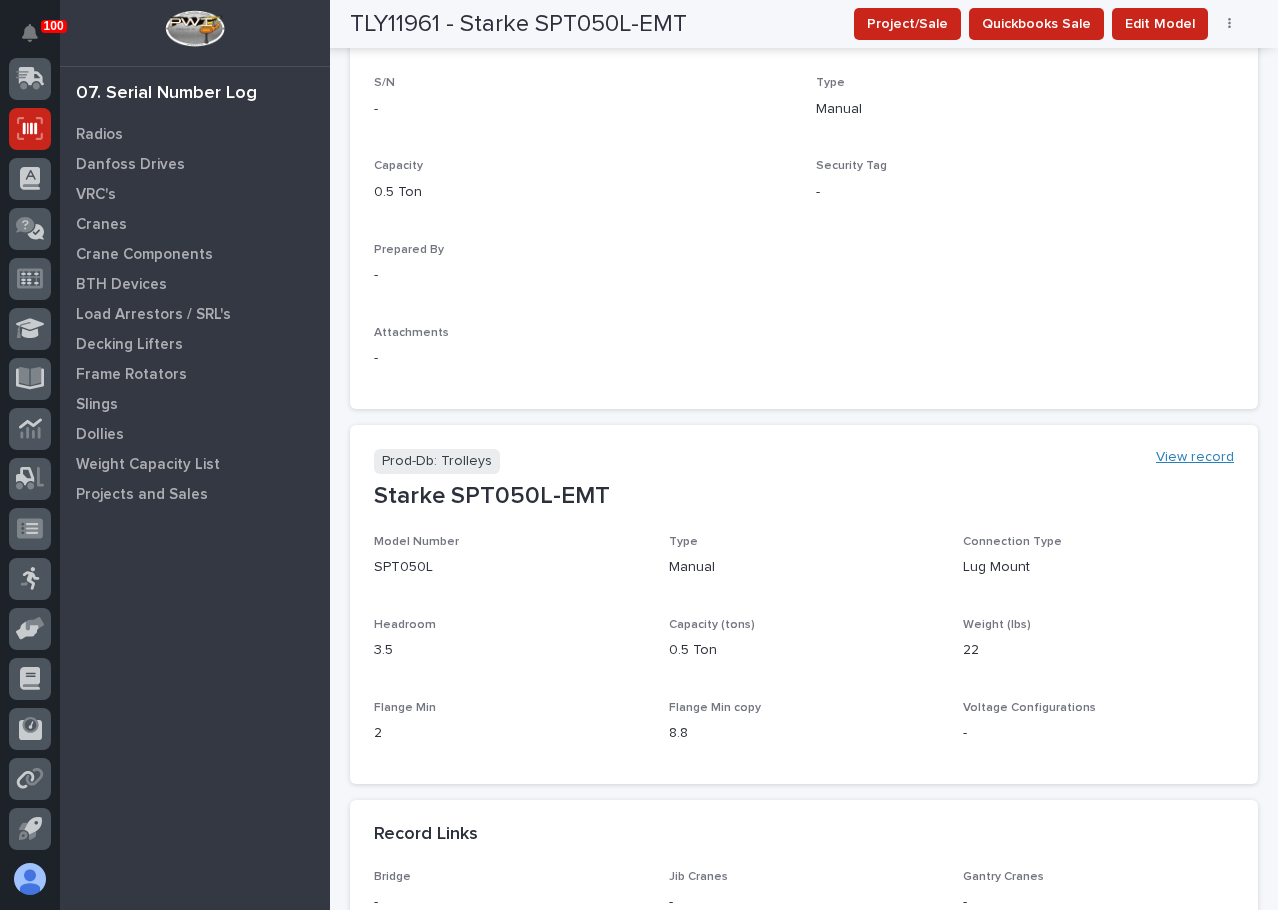 click on "View record" at bounding box center [1195, 457] 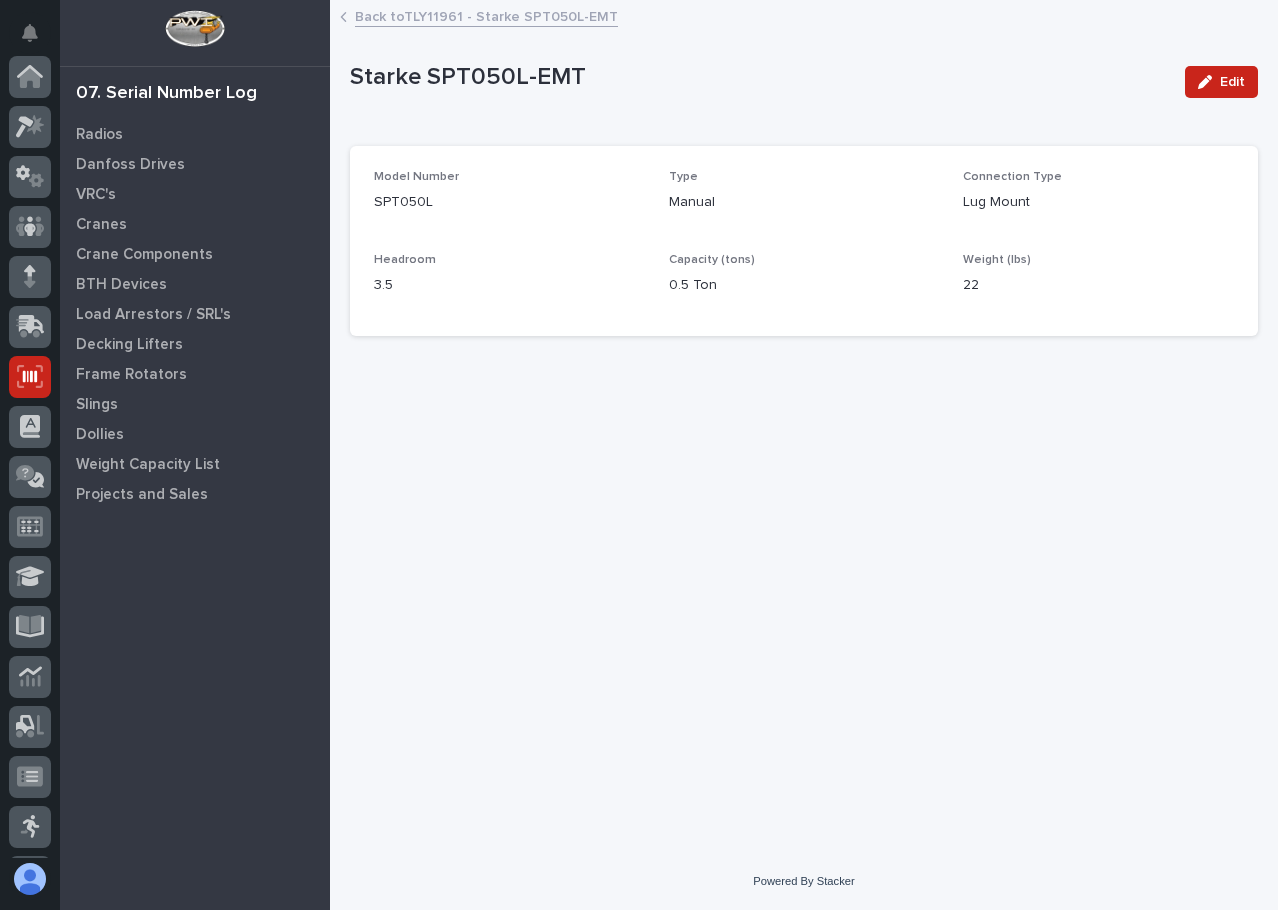 scroll, scrollTop: 248, scrollLeft: 0, axis: vertical 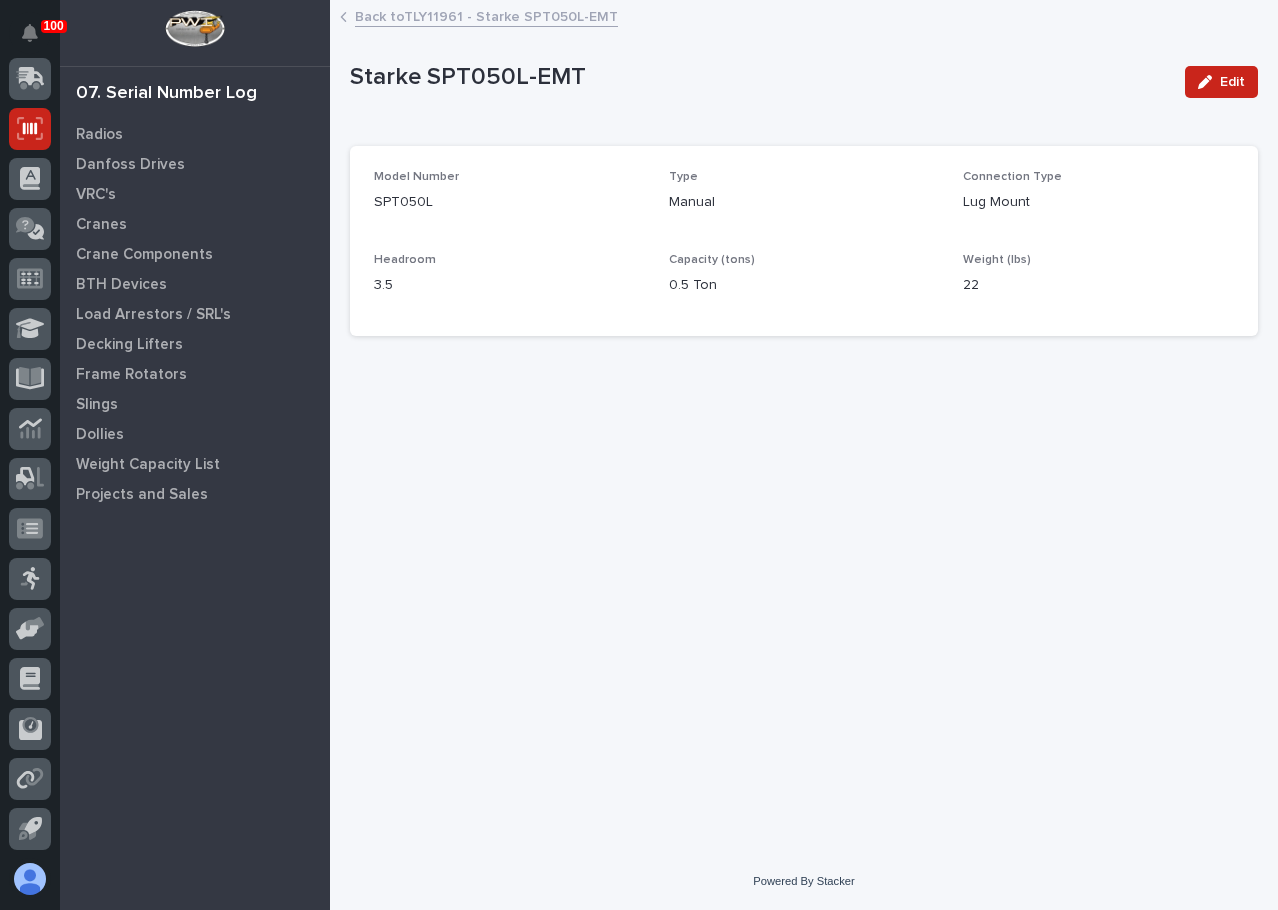 click on "Back to  TLY11961 - Starke SPT050L-EMT" at bounding box center [486, 15] 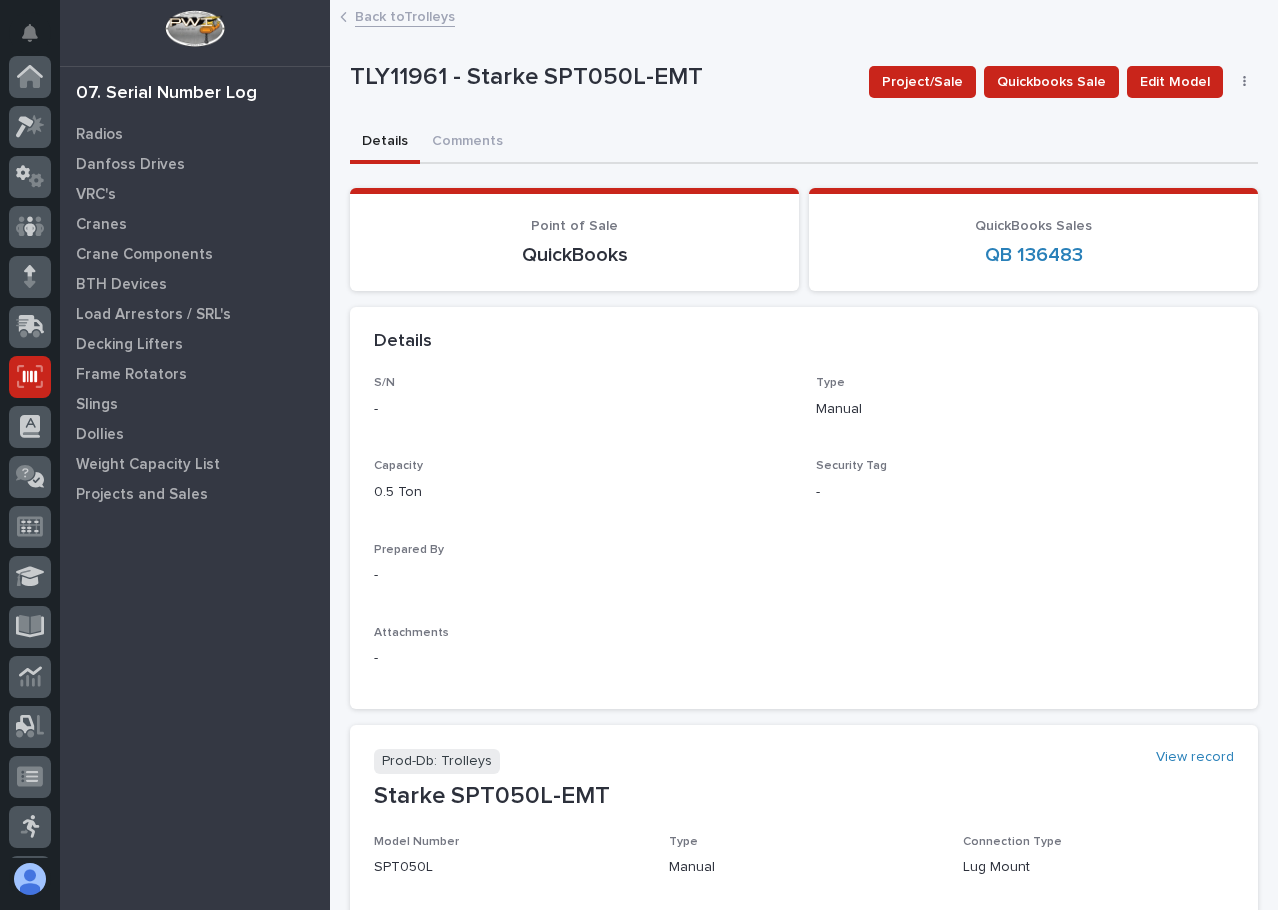 scroll, scrollTop: 248, scrollLeft: 0, axis: vertical 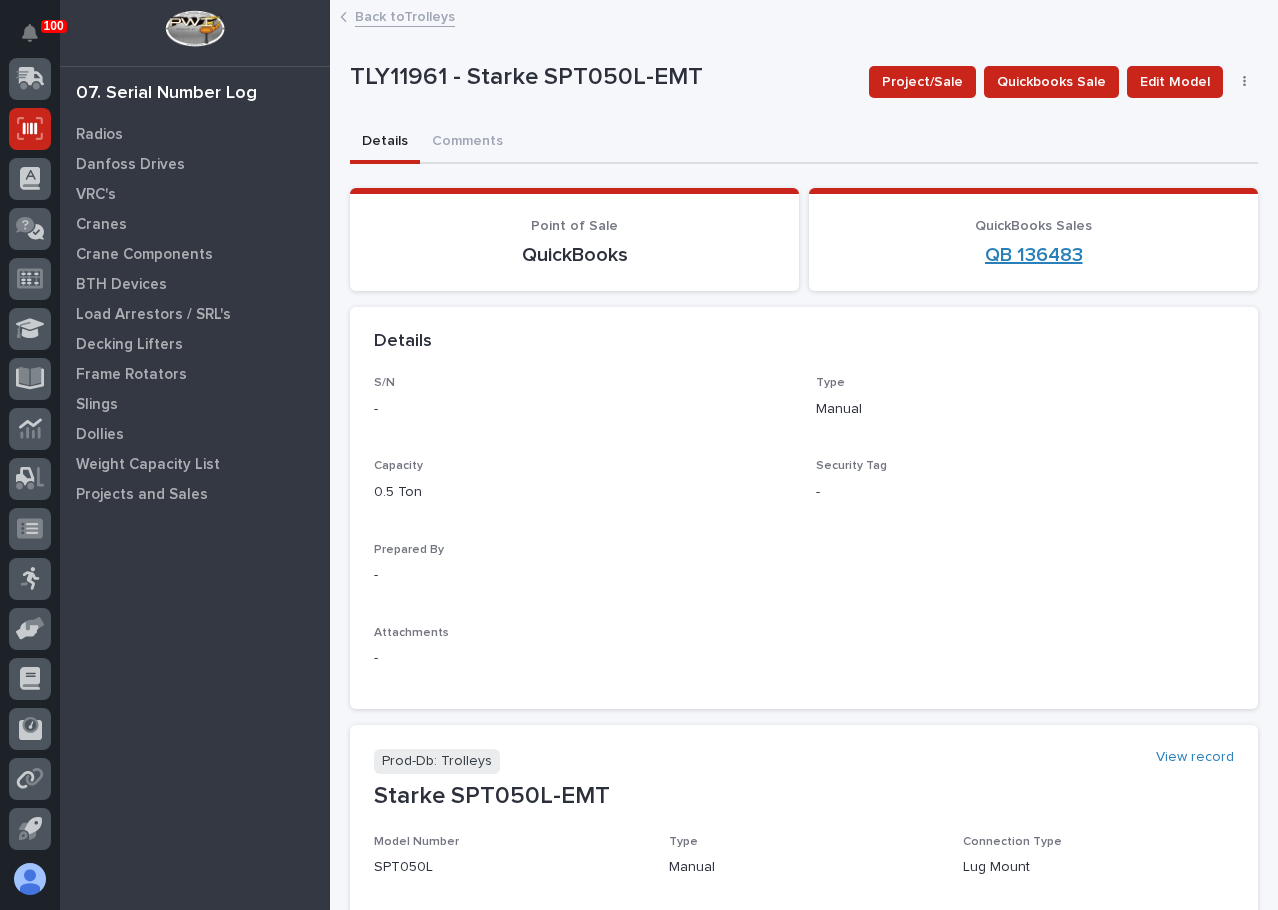 click on "QB 136483" at bounding box center [1034, 255] 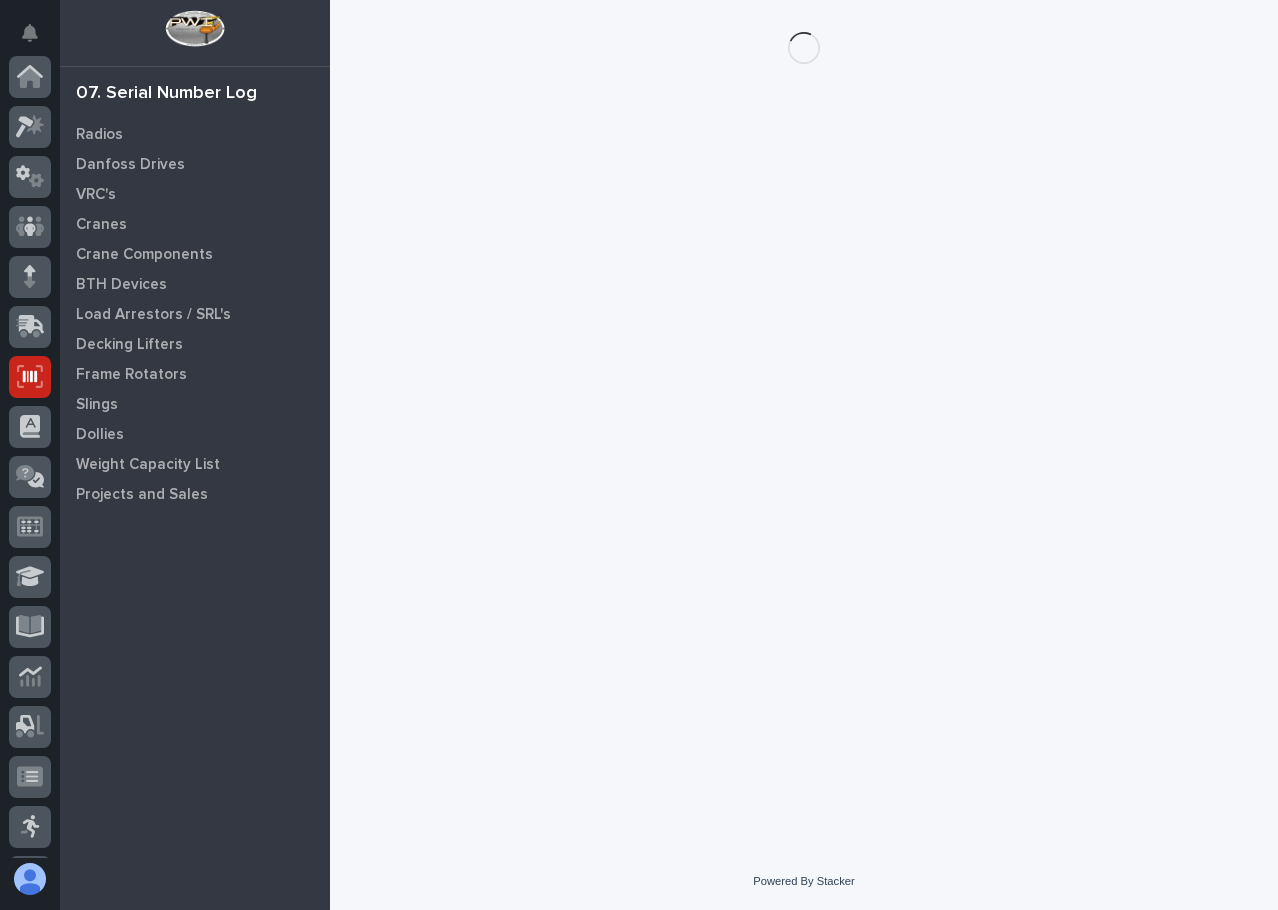 scroll, scrollTop: 248, scrollLeft: 0, axis: vertical 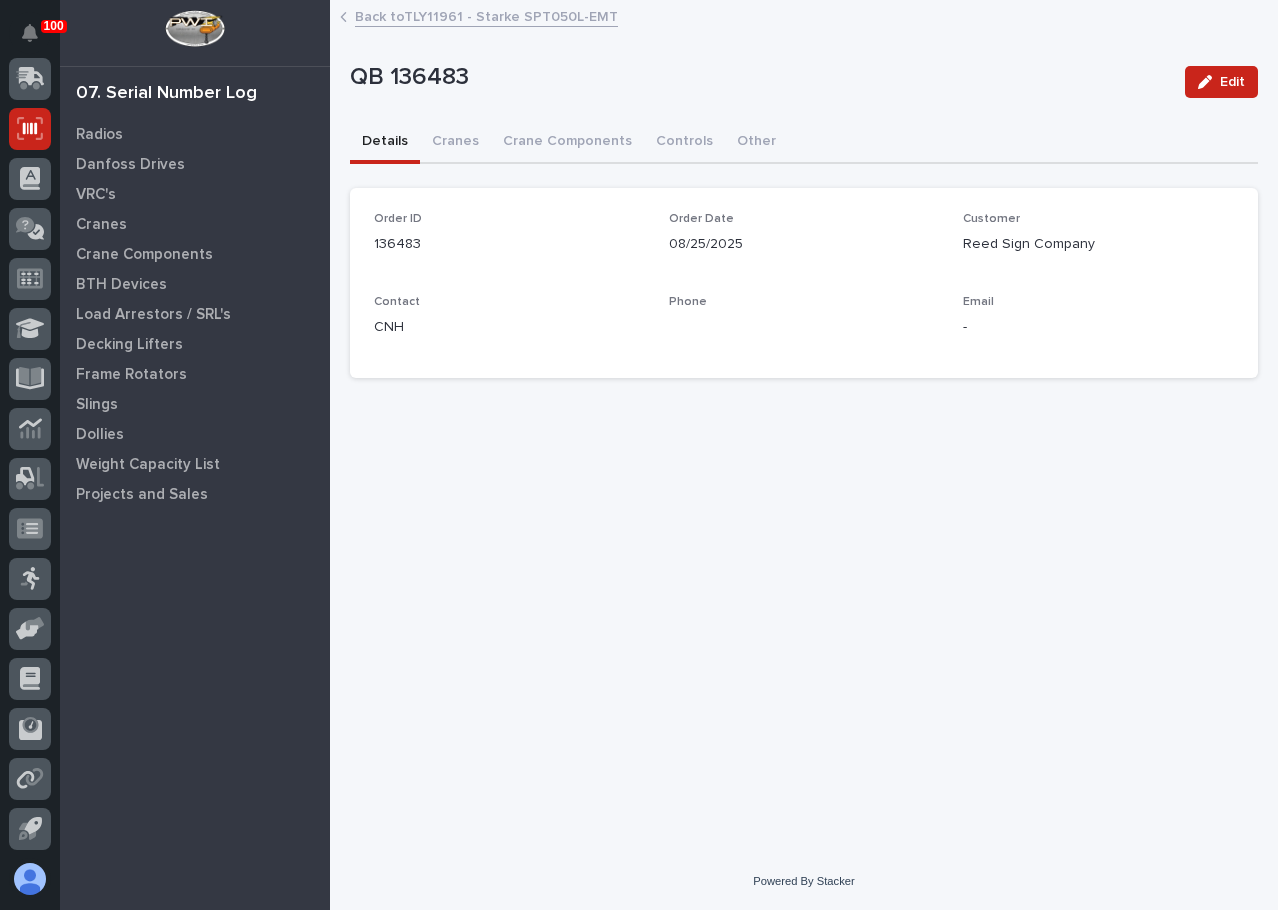 click on "Back to  TLY11961 - Starke SPT050L-EMT" at bounding box center (486, 15) 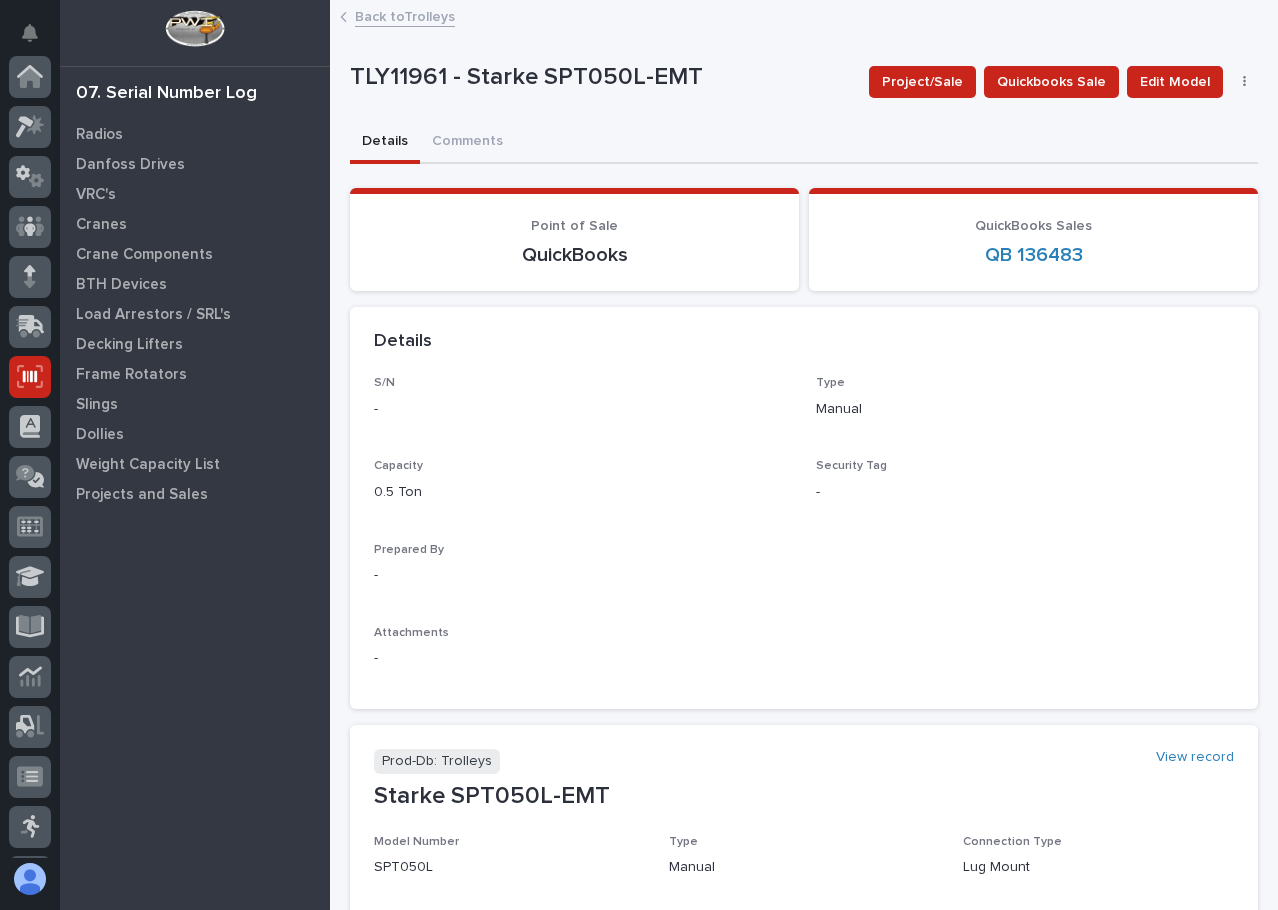 scroll, scrollTop: 248, scrollLeft: 0, axis: vertical 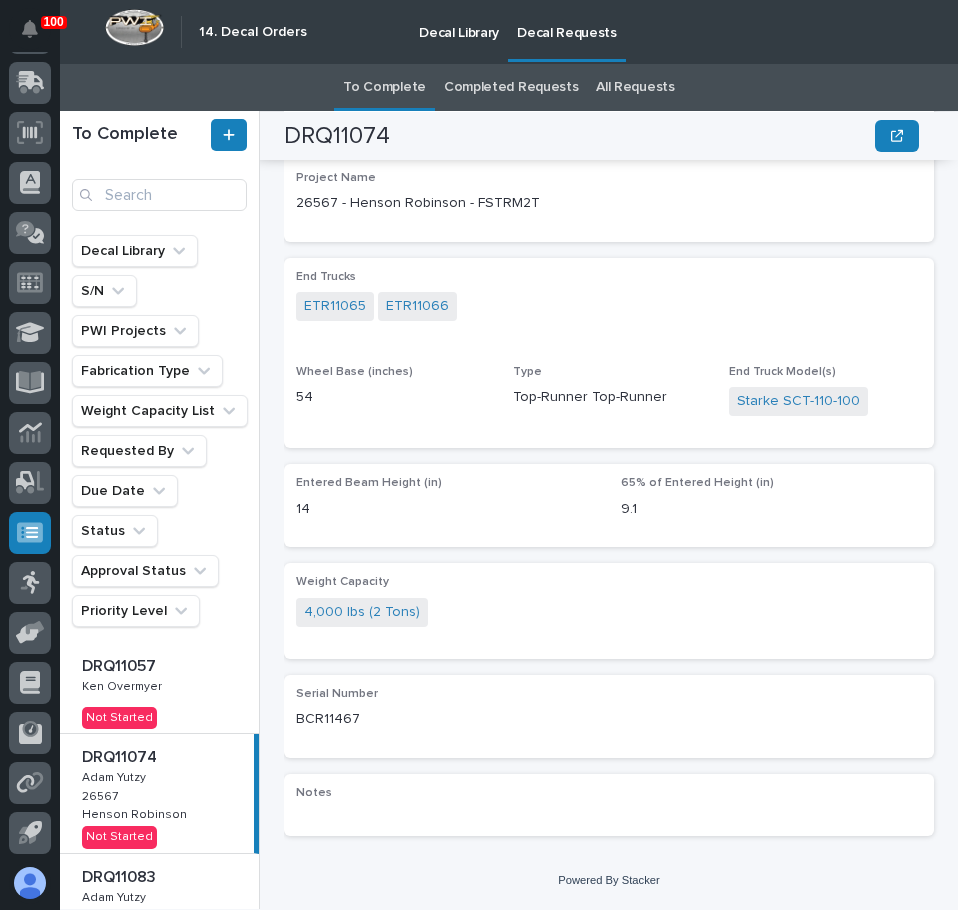 click on "All Requests" at bounding box center (635, 87) 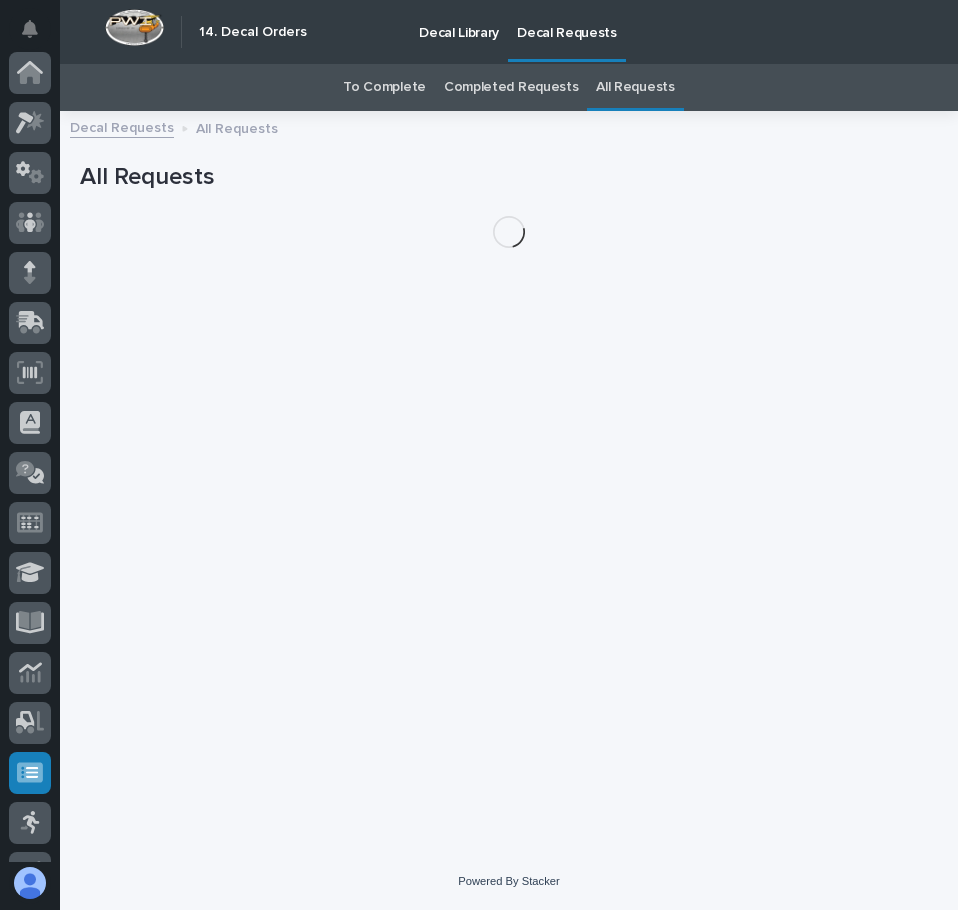 scroll, scrollTop: 240, scrollLeft: 0, axis: vertical 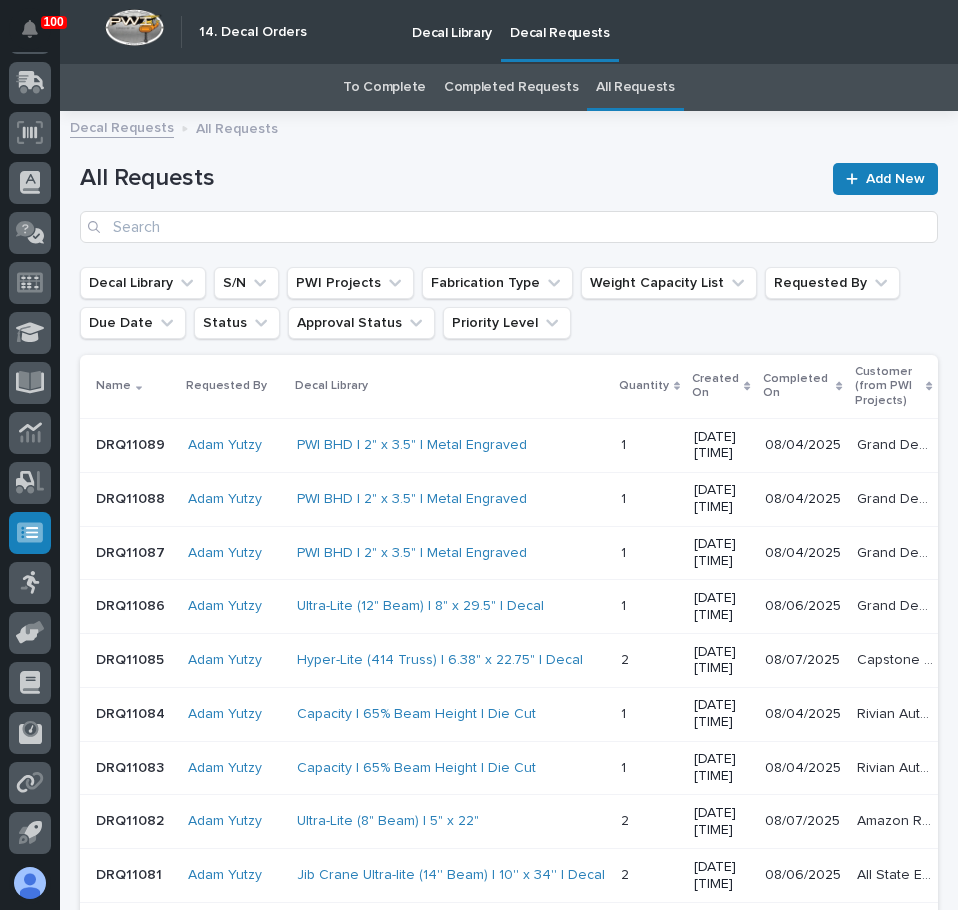 click on "To Complete" at bounding box center (384, 87) 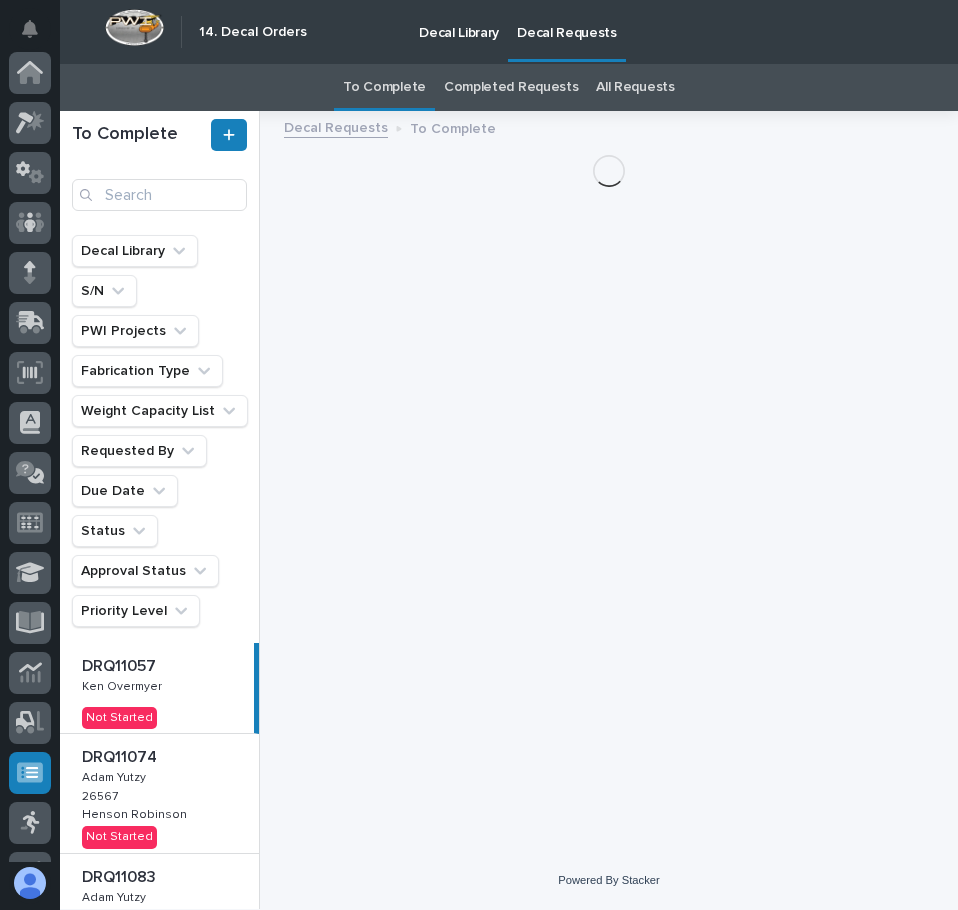 scroll, scrollTop: 240, scrollLeft: 0, axis: vertical 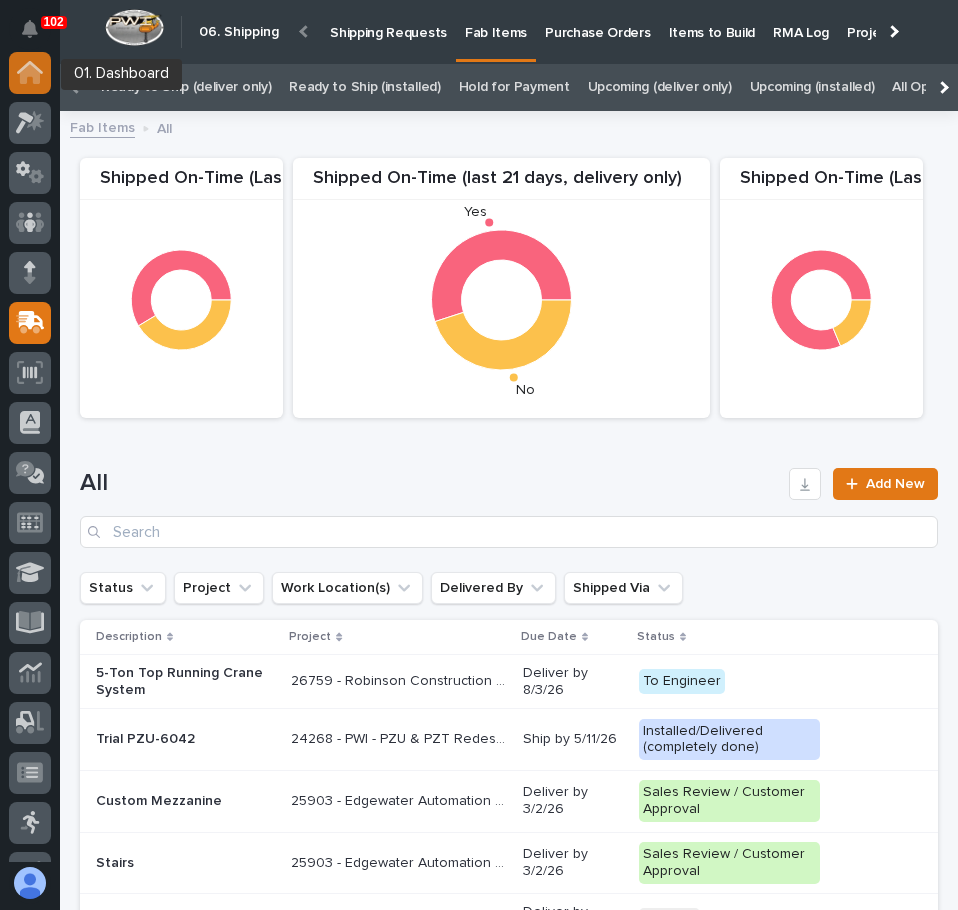 click 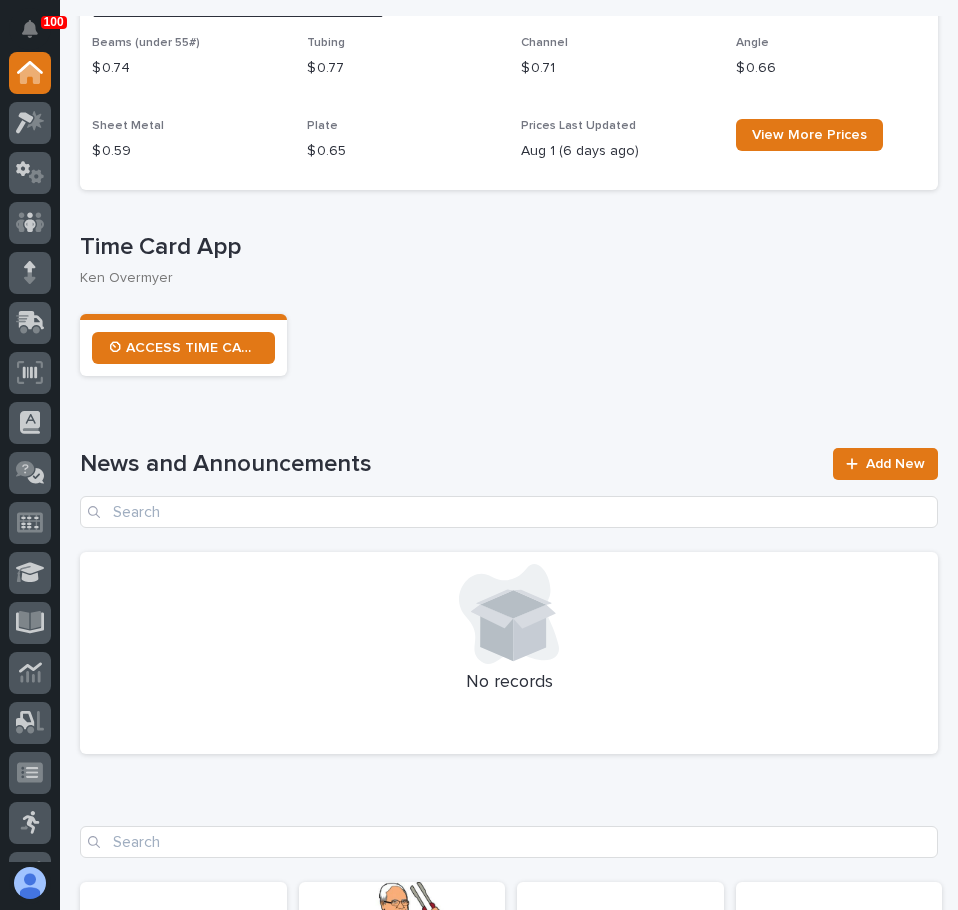 scroll, scrollTop: 900, scrollLeft: 0, axis: vertical 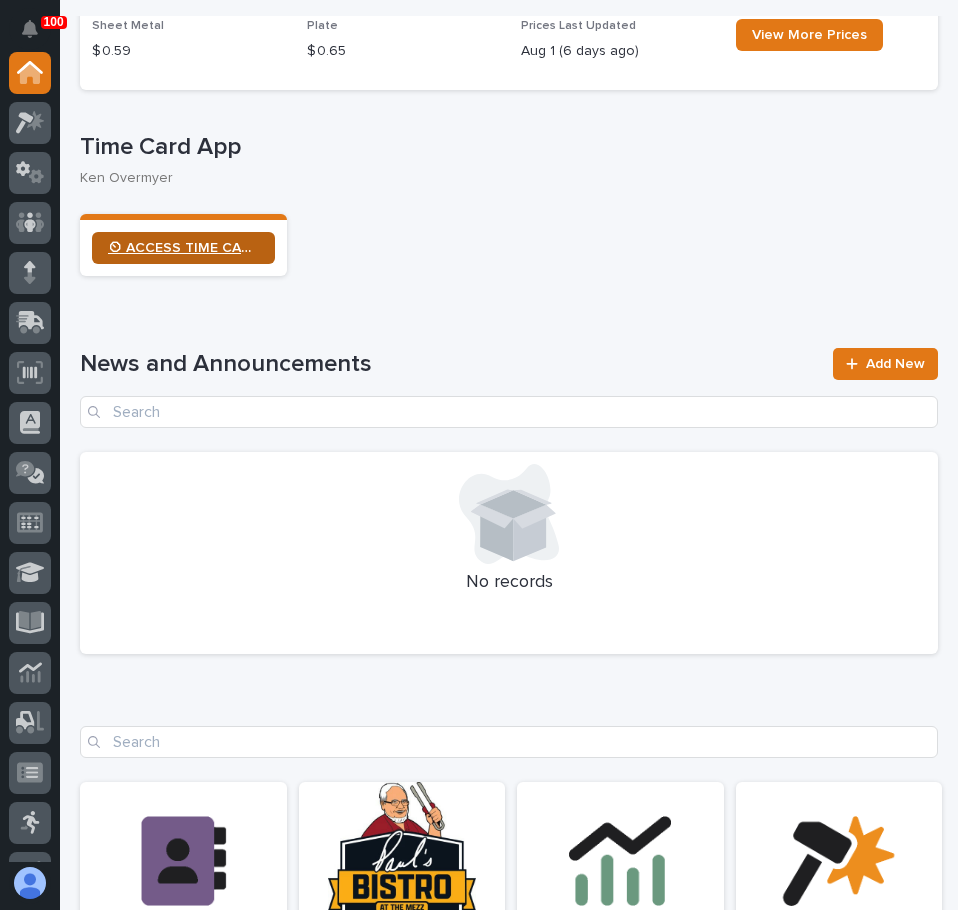 click on "⏲ ACCESS TIME CARD" at bounding box center [183, 248] 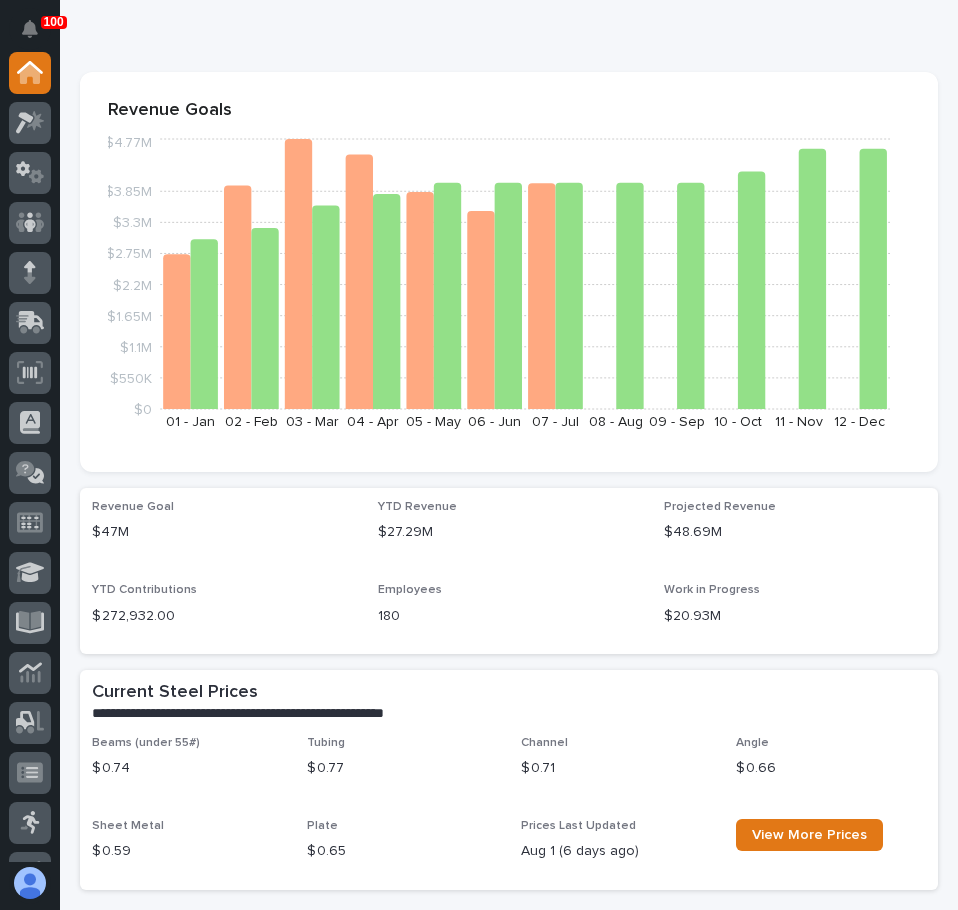 scroll, scrollTop: 0, scrollLeft: 0, axis: both 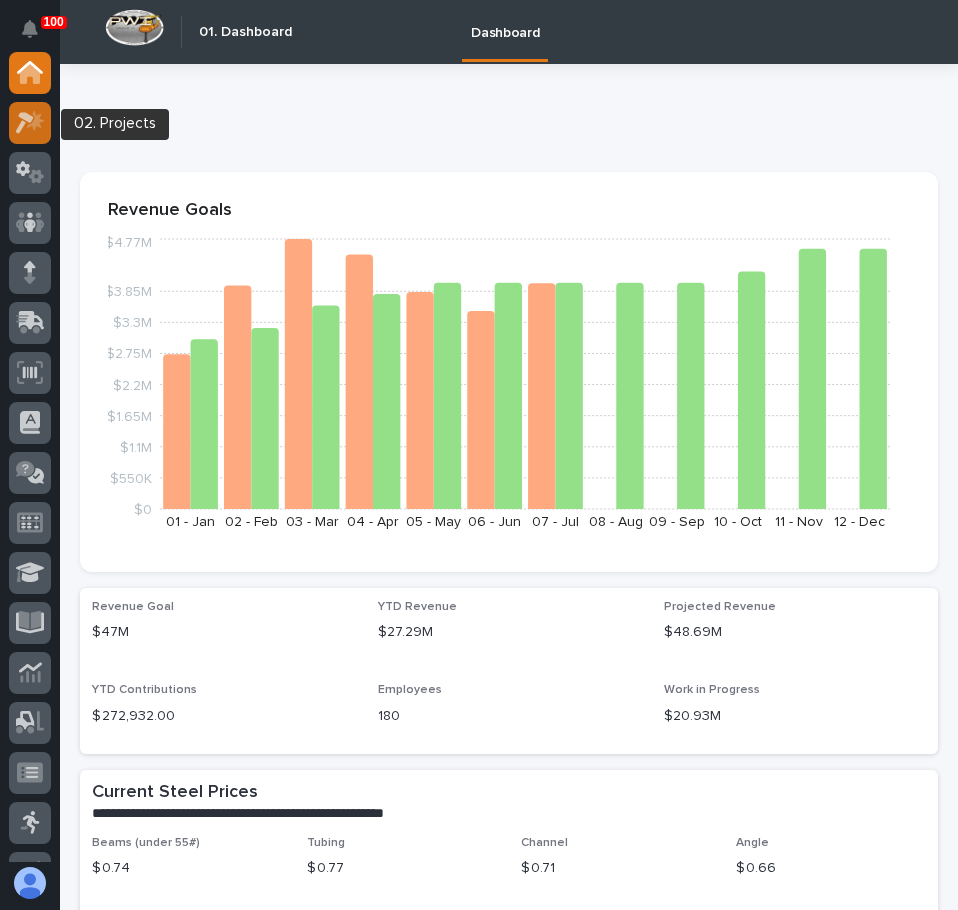 click 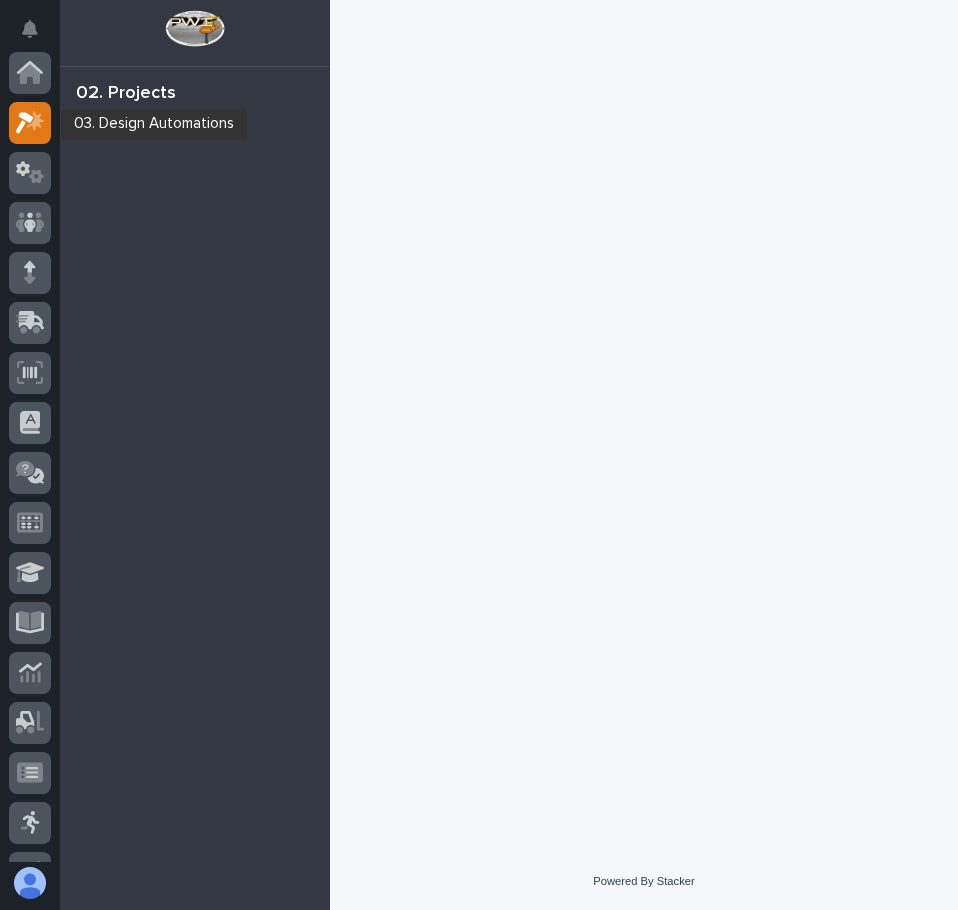 scroll, scrollTop: 50, scrollLeft: 0, axis: vertical 